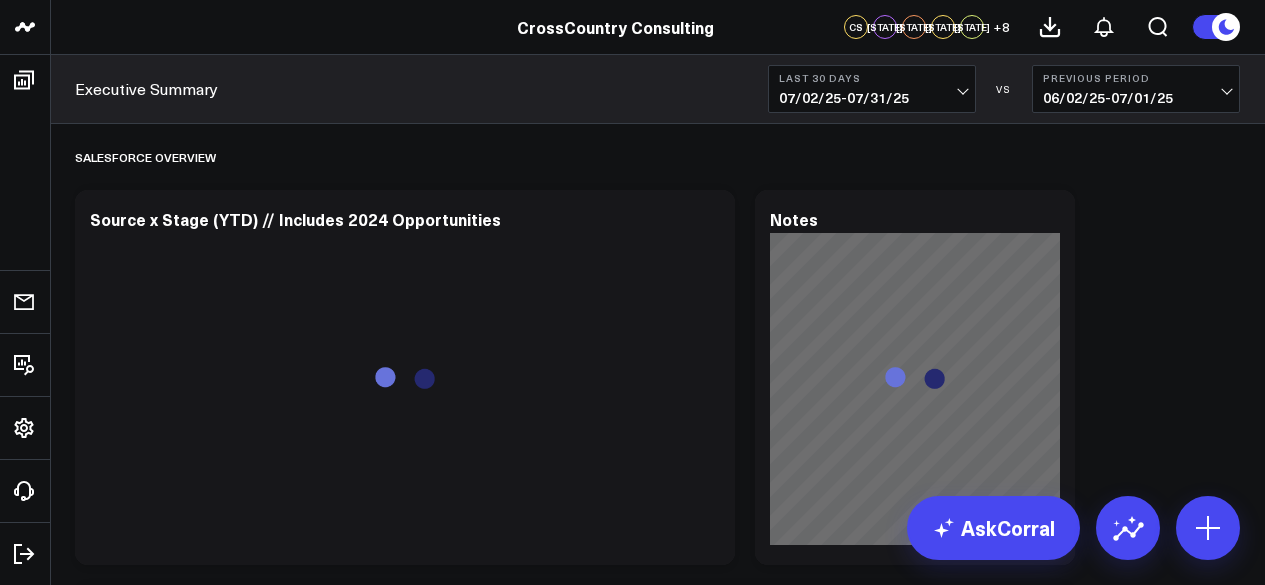 scroll, scrollTop: 0, scrollLeft: 0, axis: both 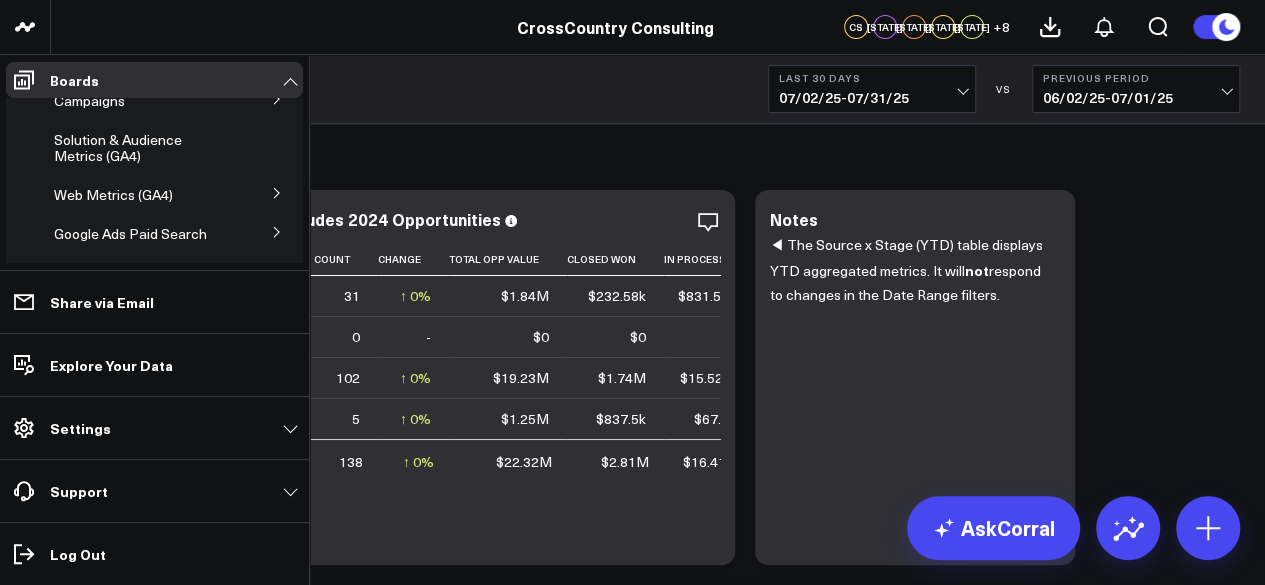 click at bounding box center [277, 192] 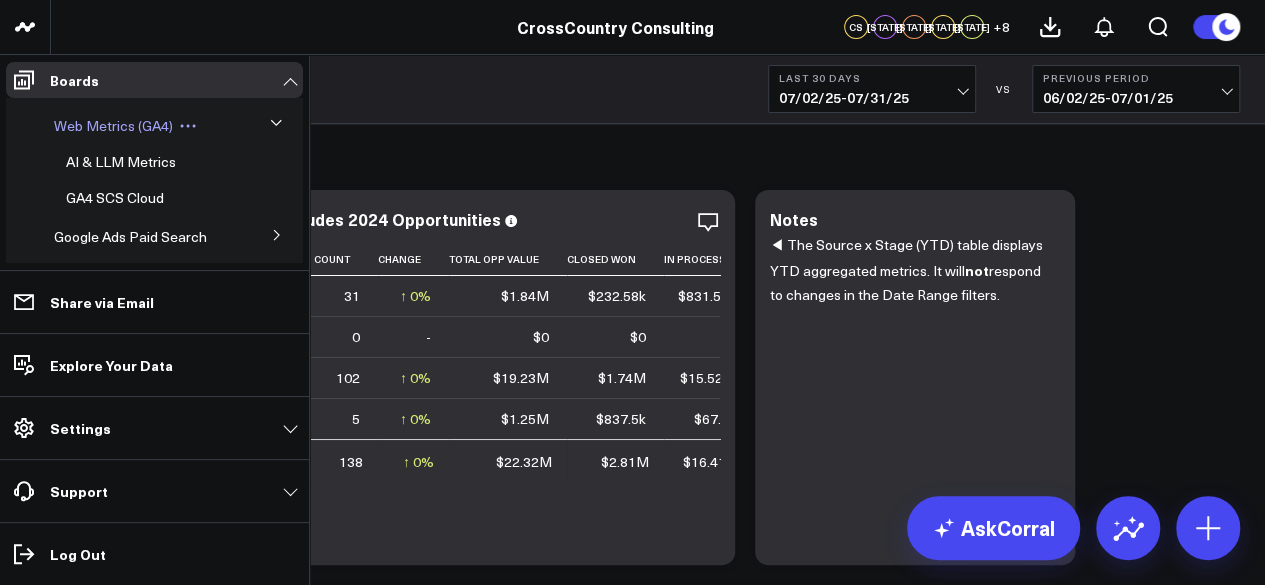 scroll, scrollTop: 356, scrollLeft: 0, axis: vertical 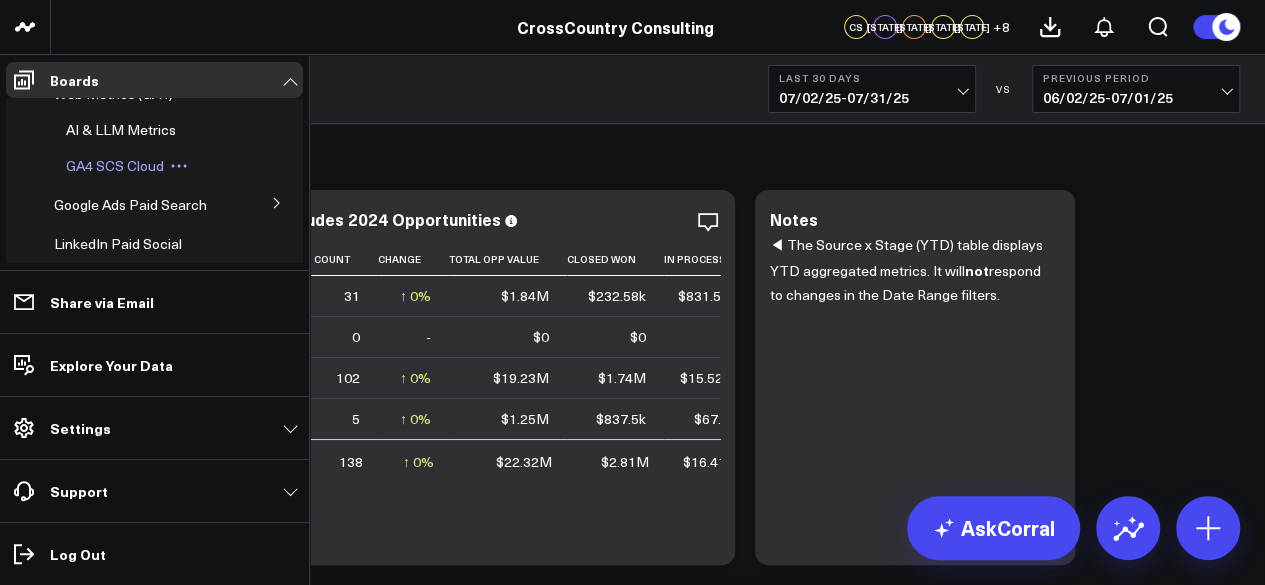 click on "GA4 SCS Cloud" at bounding box center [115, 165] 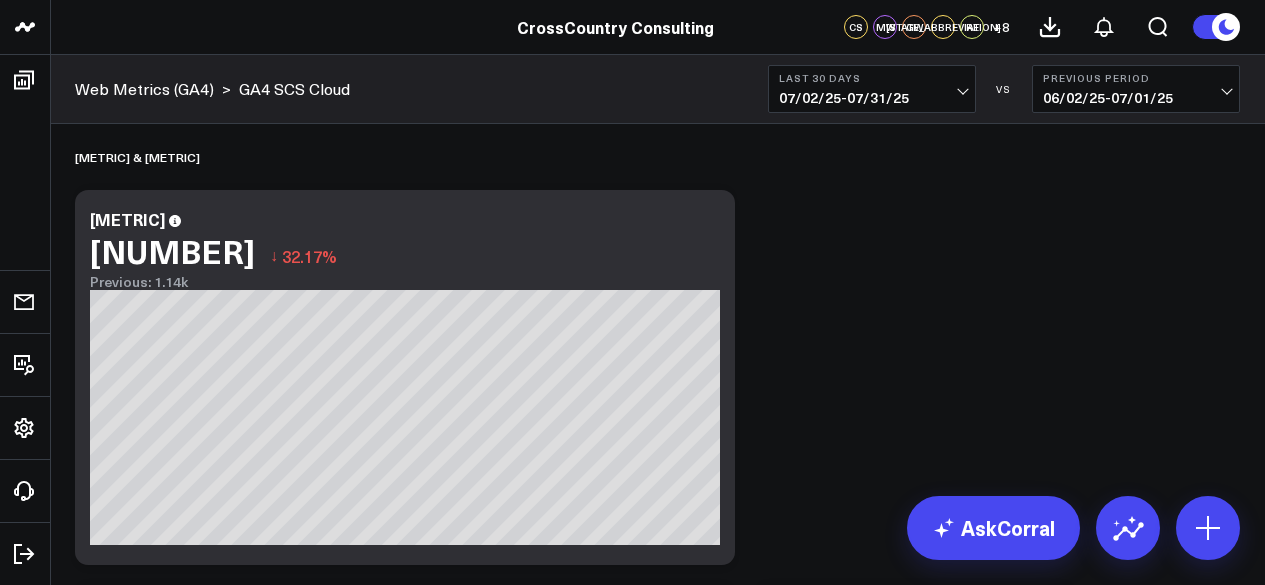 scroll, scrollTop: 0, scrollLeft: 0, axis: both 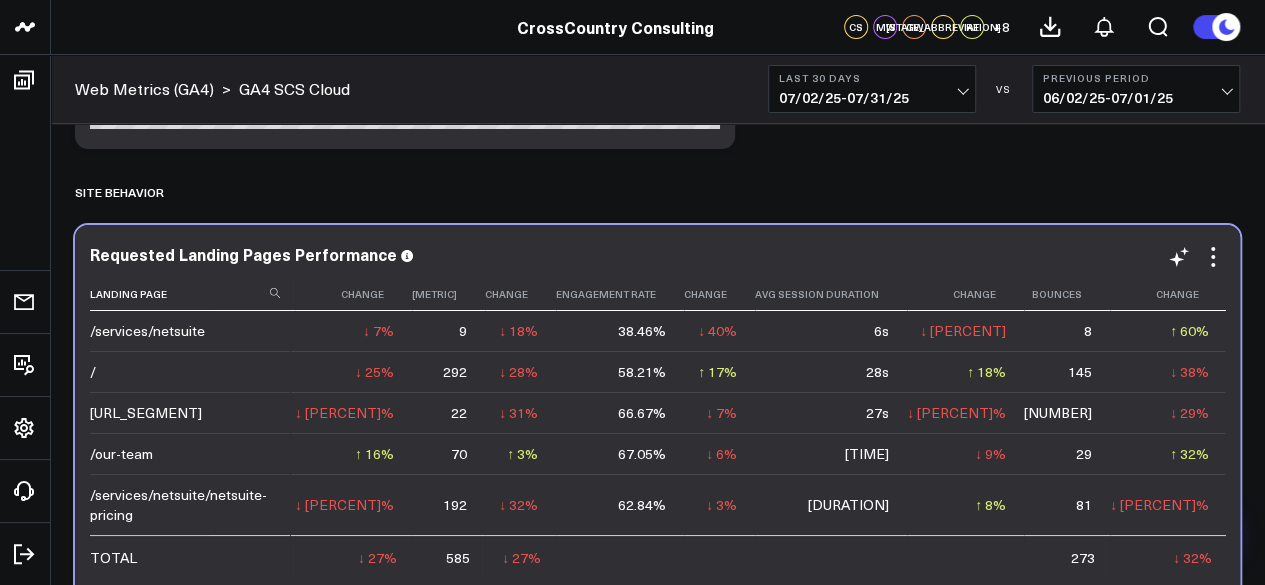 click at bounding box center (1297, 294) 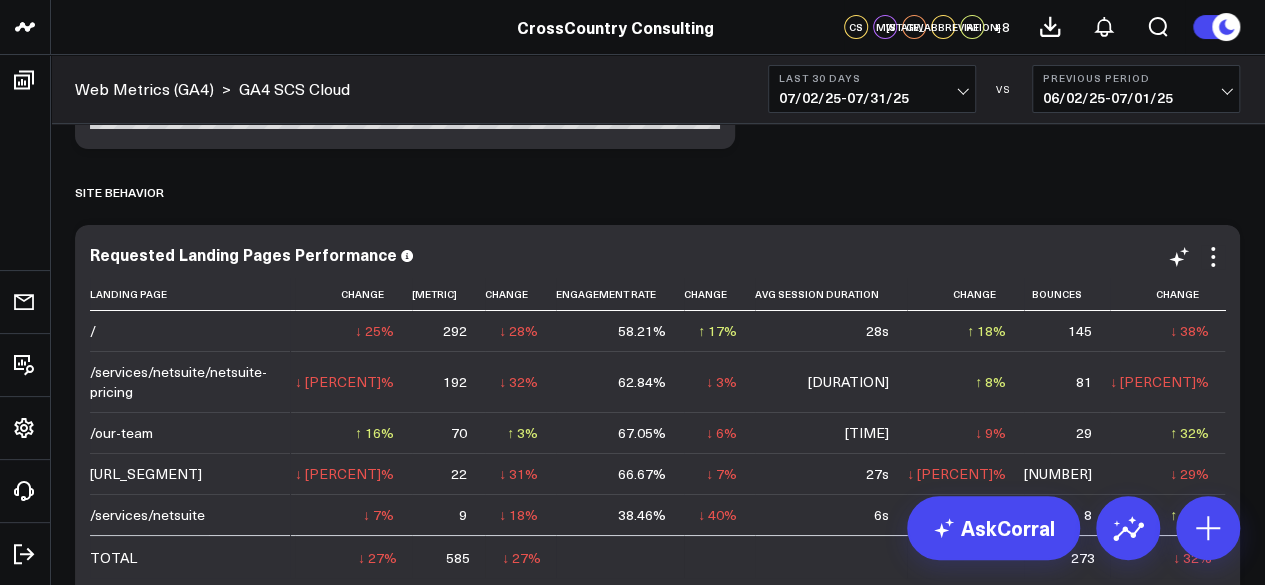 scroll, scrollTop: 0, scrollLeft: 81, axis: horizontal 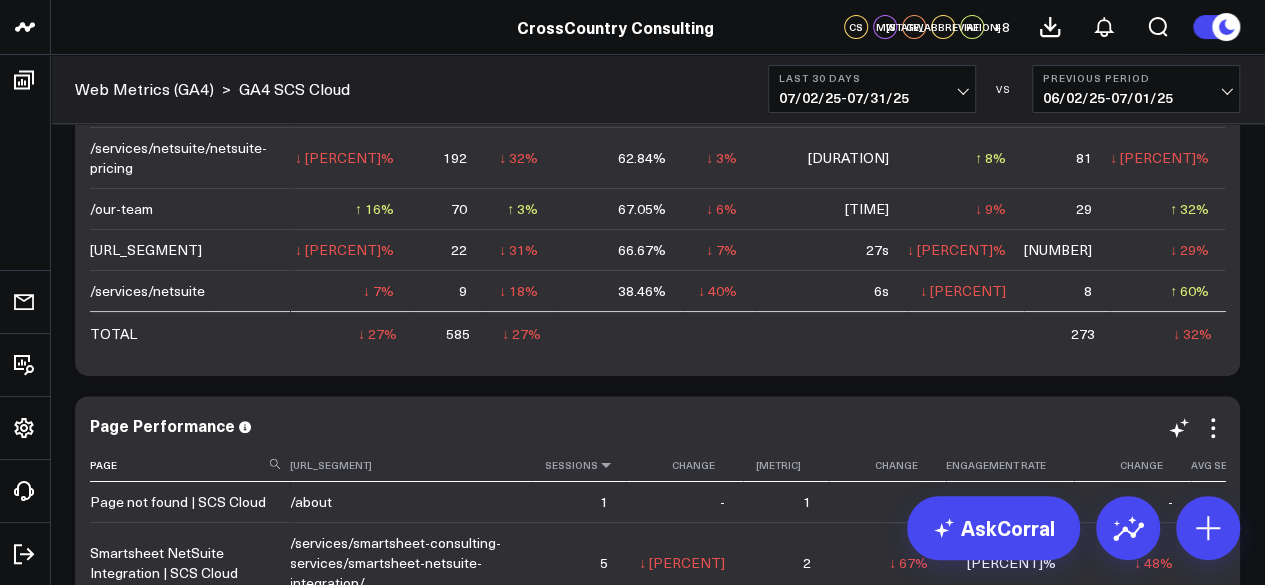 click at bounding box center (606, 465) 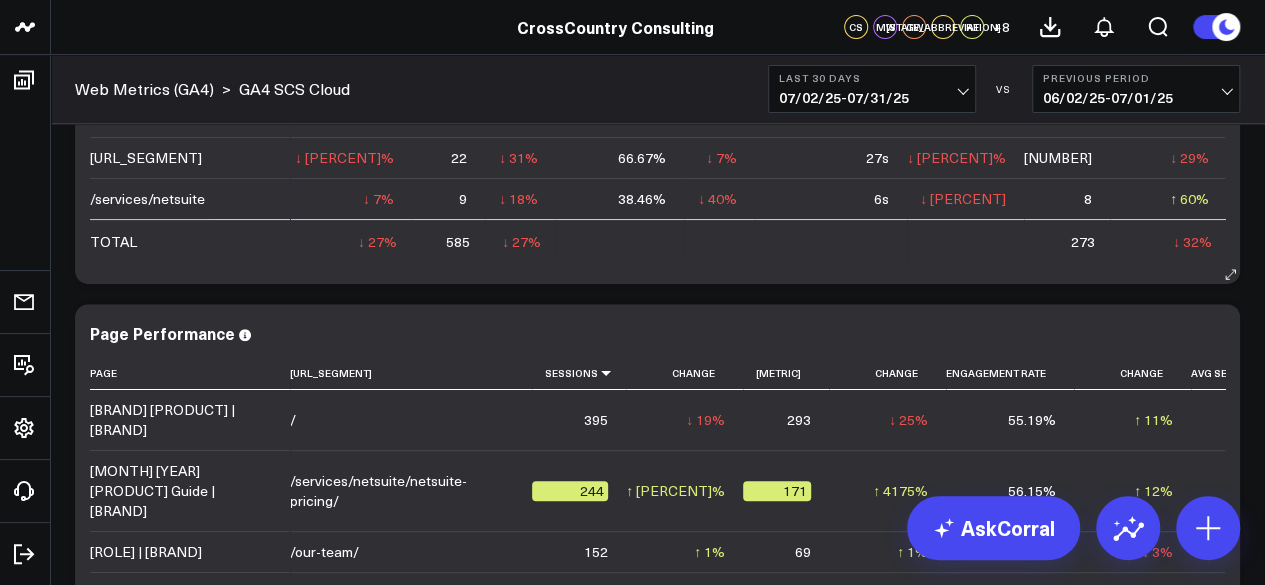 scroll, scrollTop: 4078, scrollLeft: 0, axis: vertical 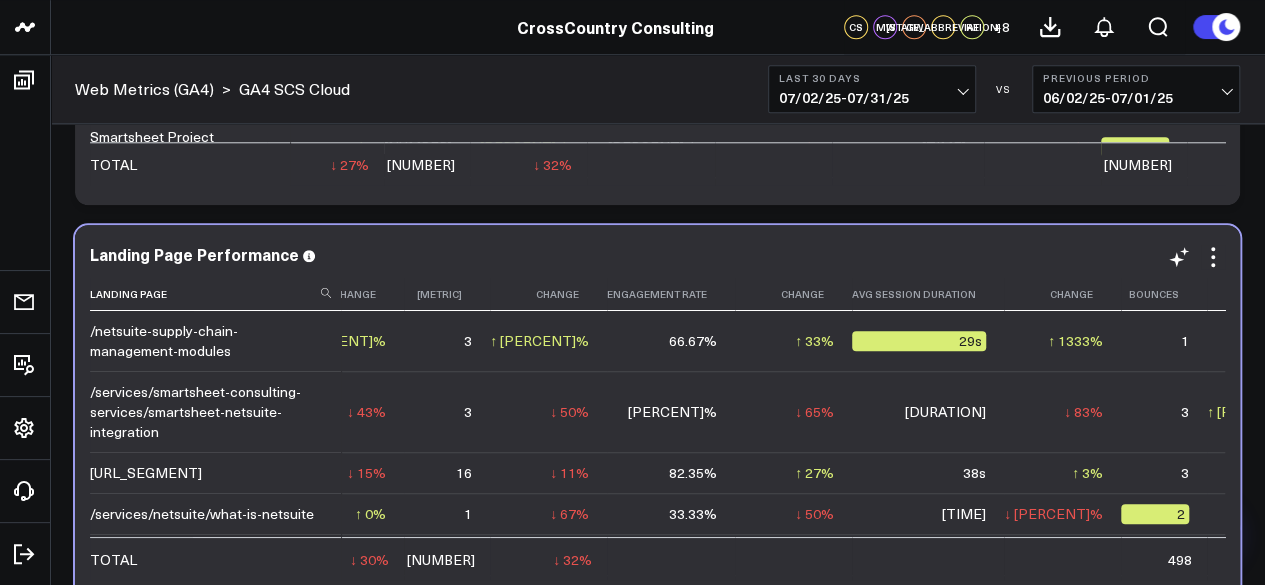 click at bounding box center (1398, 294) 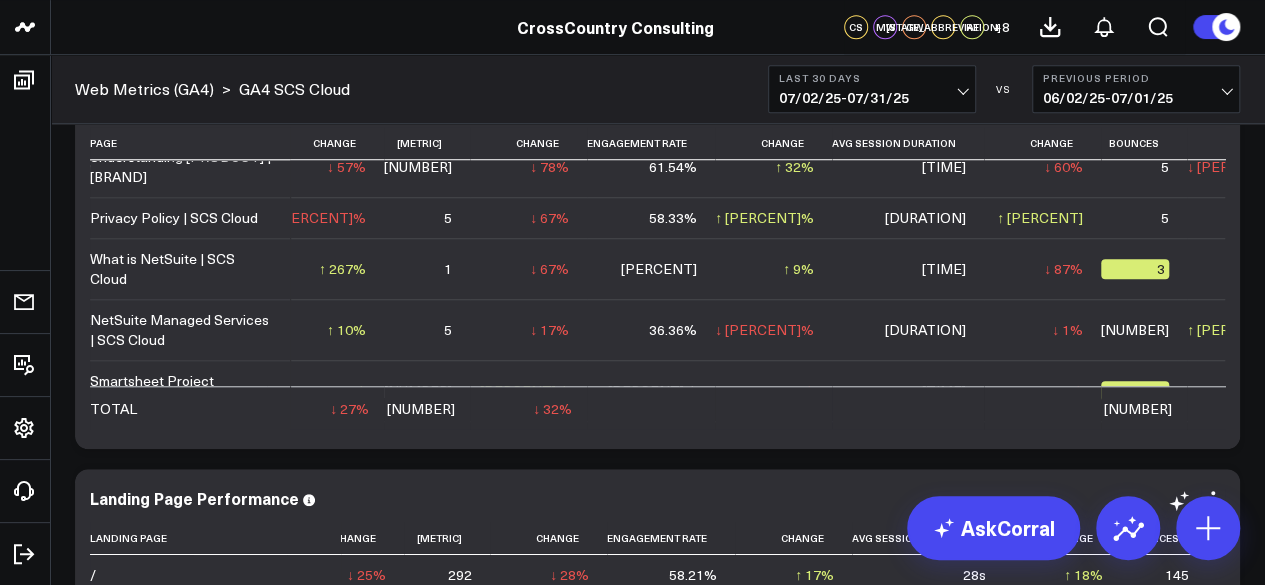 scroll, scrollTop: 4272, scrollLeft: 0, axis: vertical 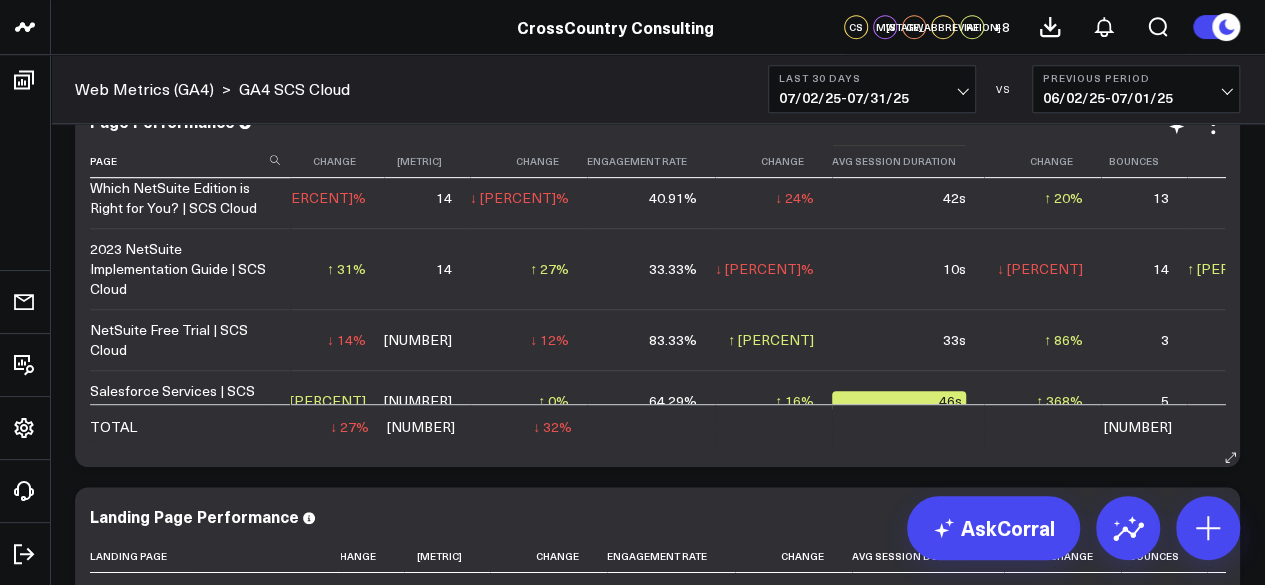 click on "[METRIC]" at bounding box center (1351, 161) 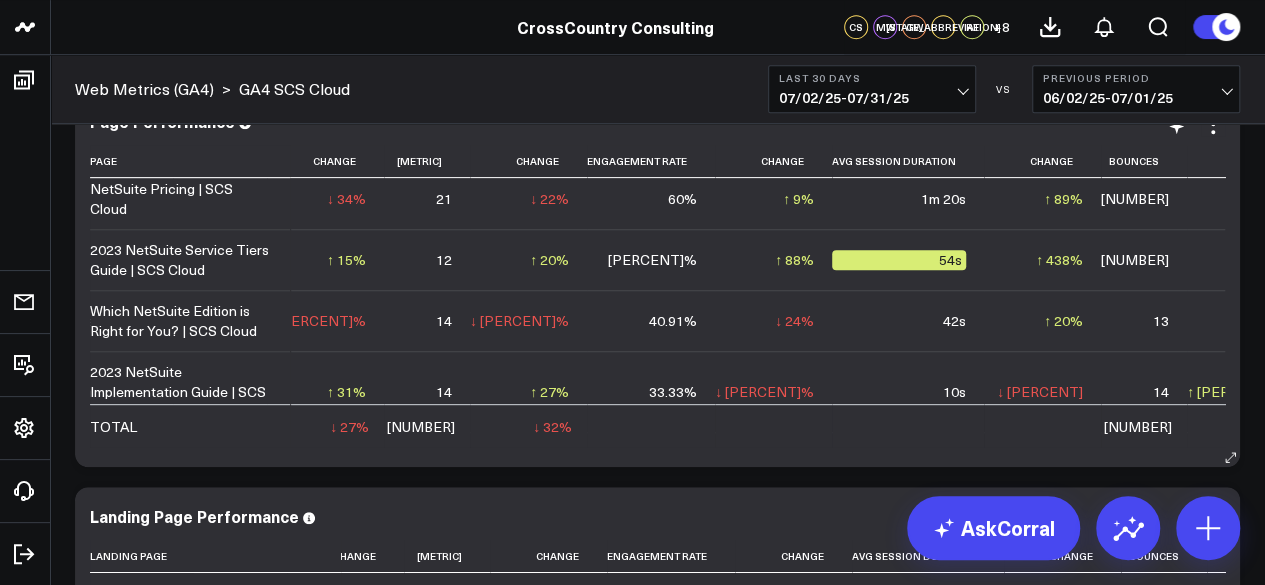 scroll, scrollTop: 0, scrollLeft: 359, axis: horizontal 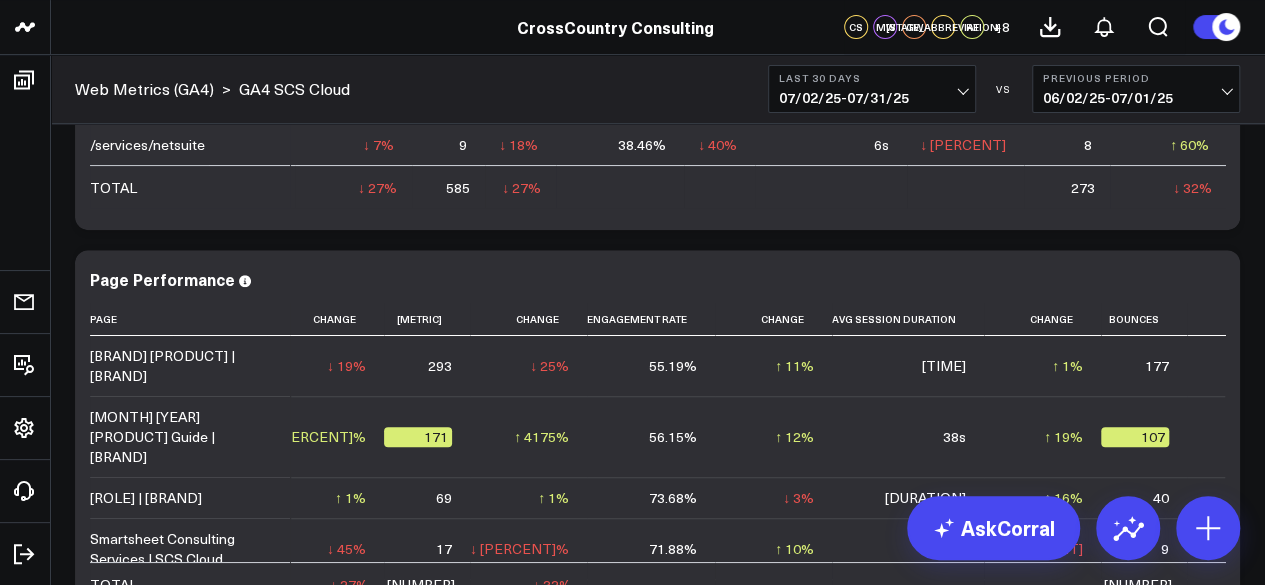 click on "Last [NUMBER] Days [DATE]  -  [DATE]" at bounding box center [872, 89] 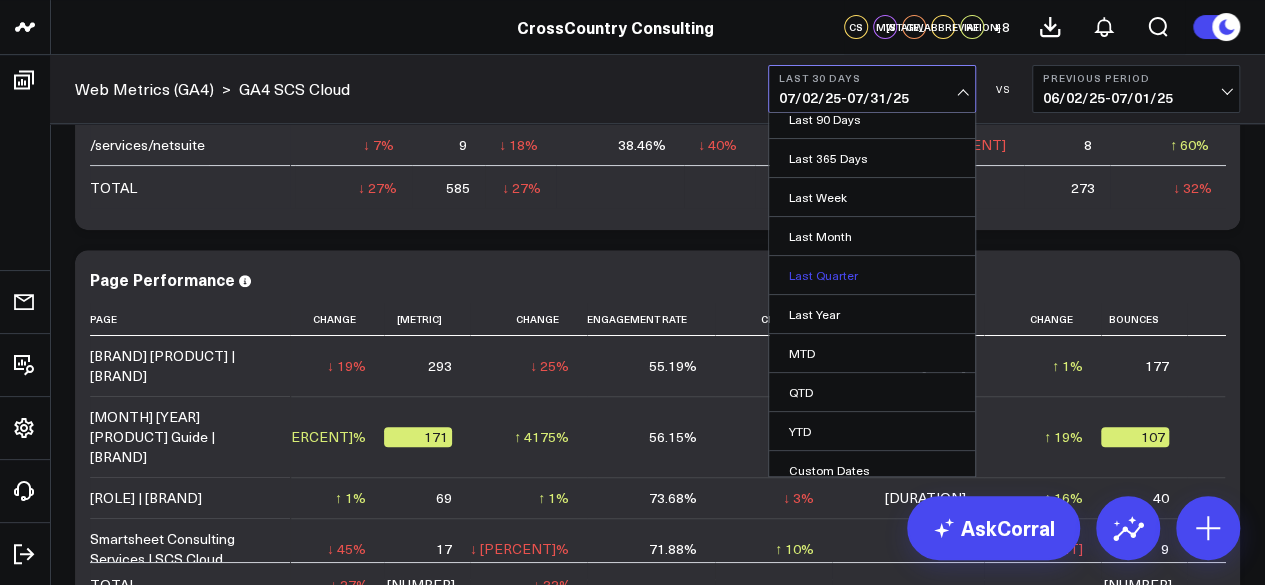 scroll, scrollTop: 176, scrollLeft: 0, axis: vertical 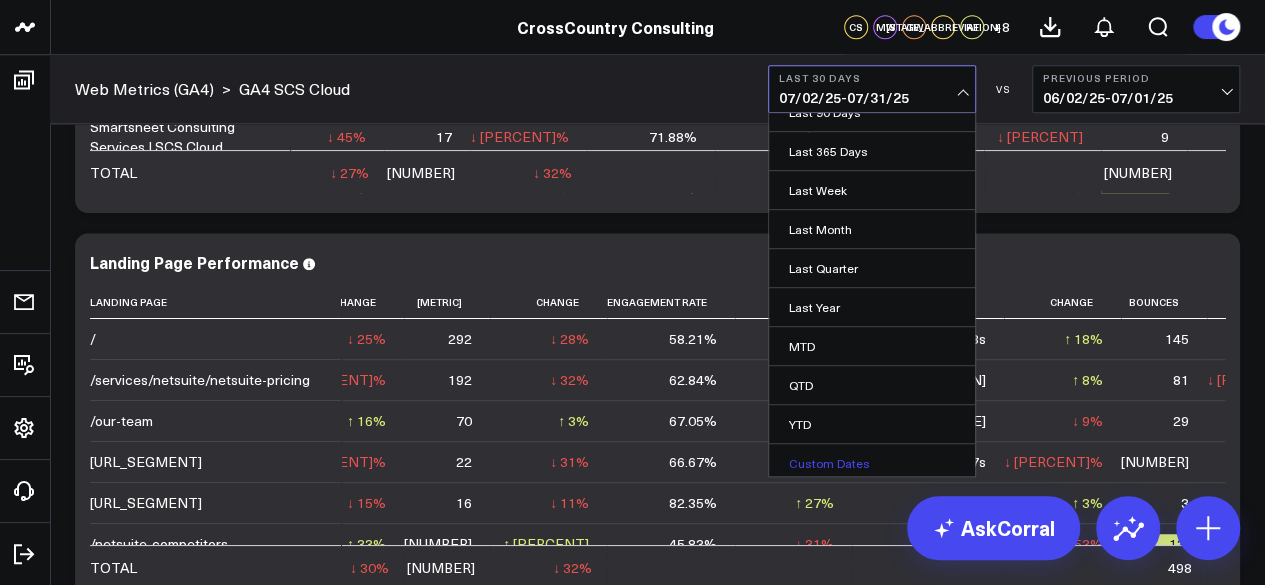 click on "Custom Dates" at bounding box center (872, 463) 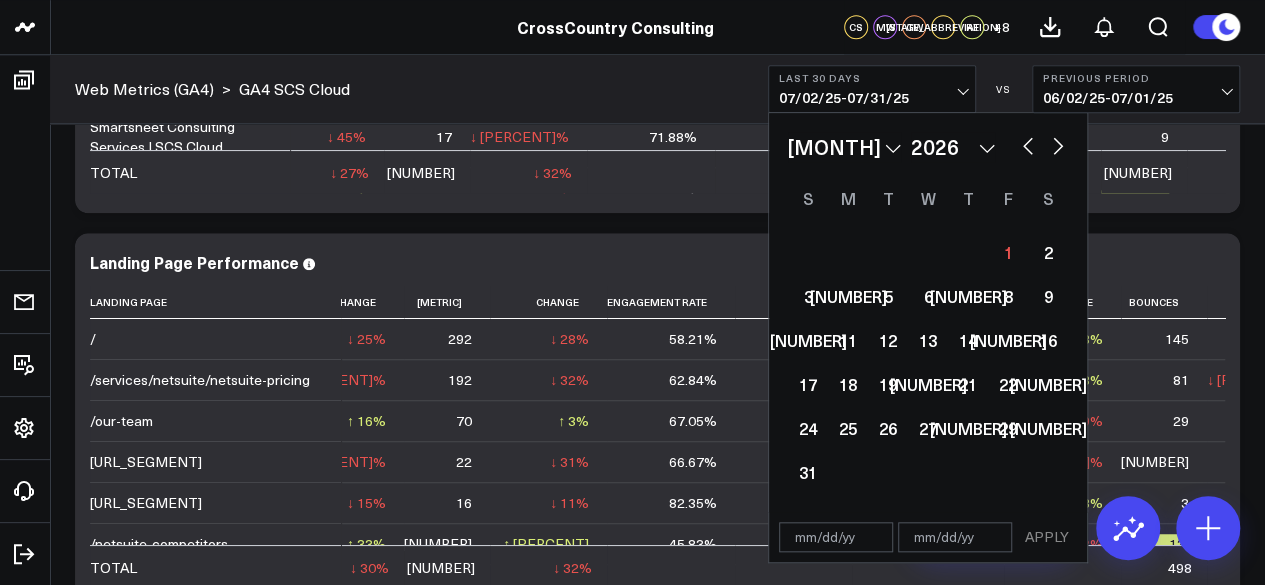 click at bounding box center [836, 537] 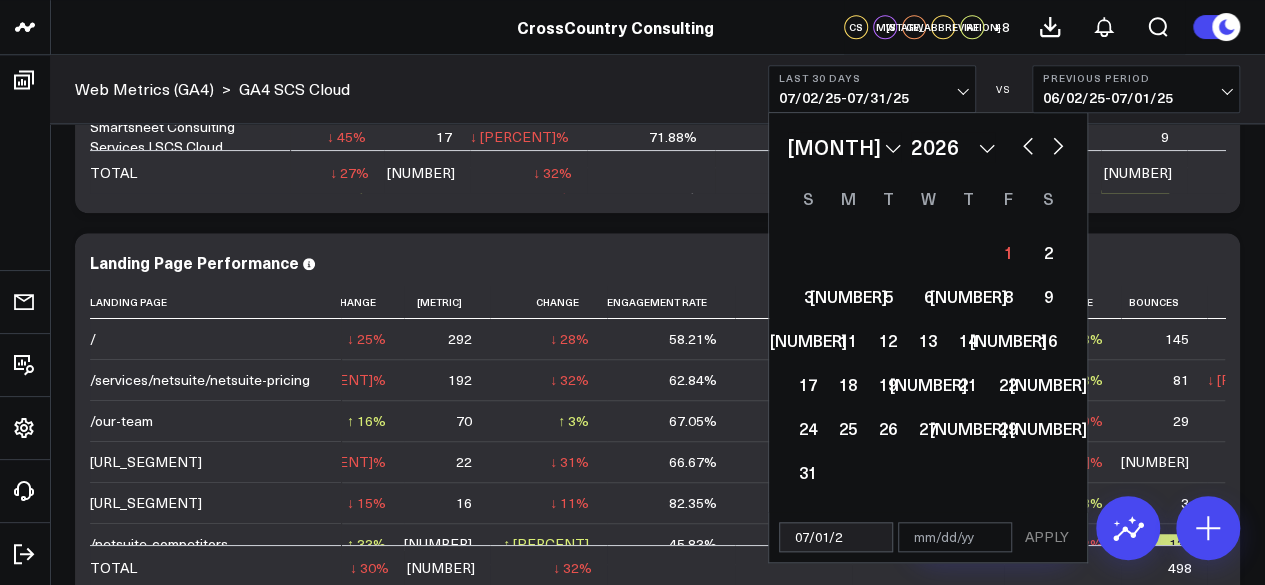 type on "[DATE]" 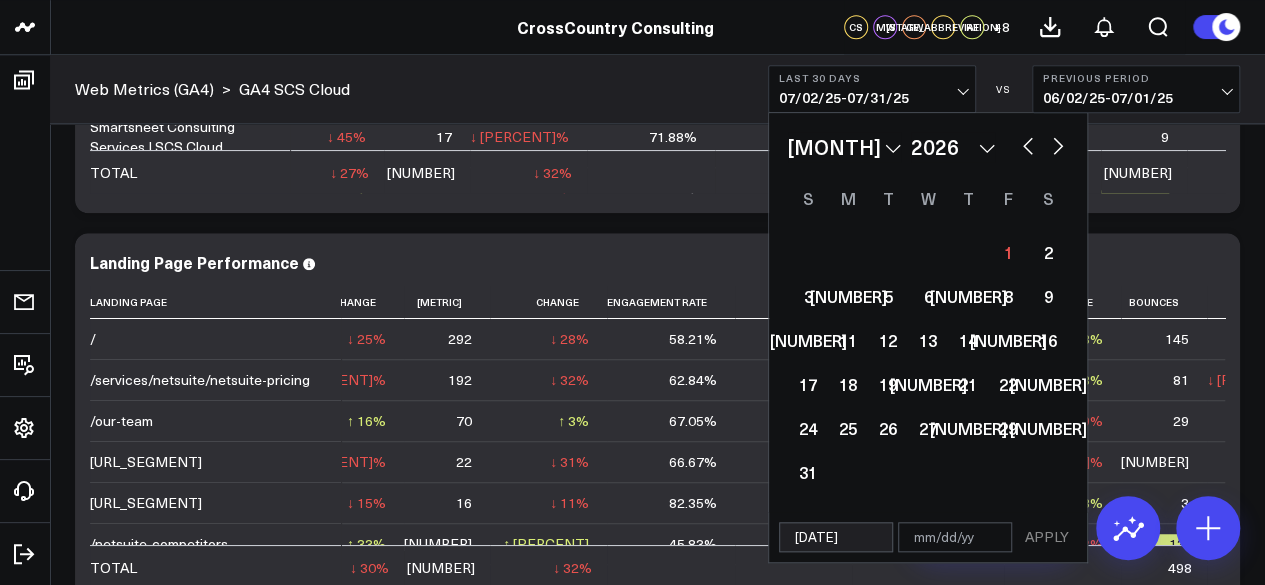 select on "6" 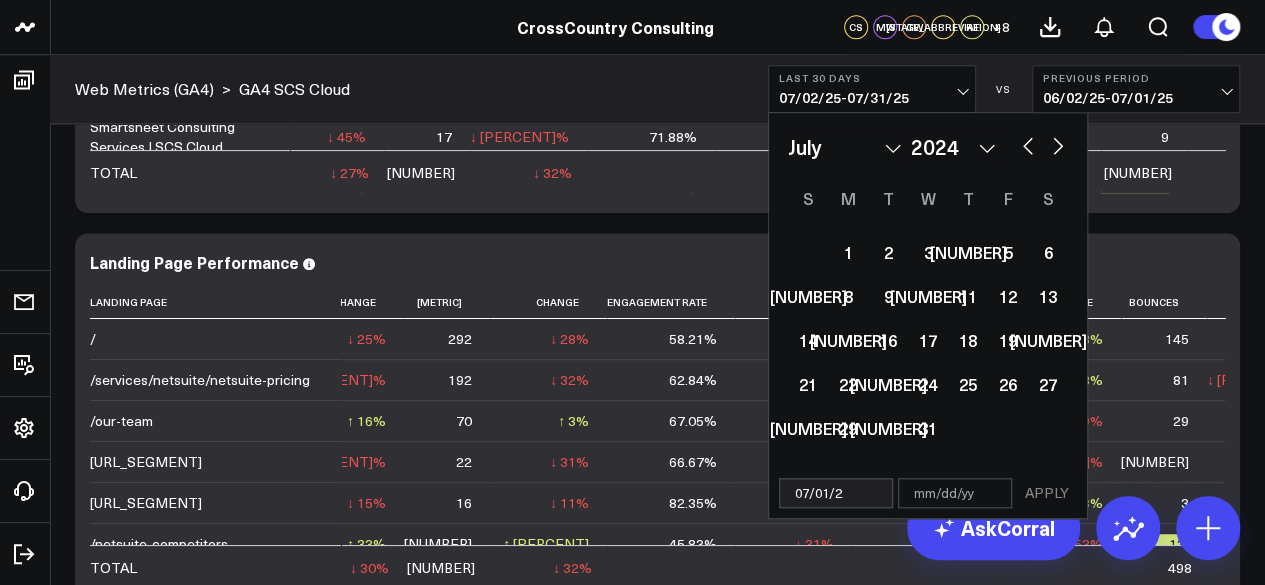 type on "07/01/25" 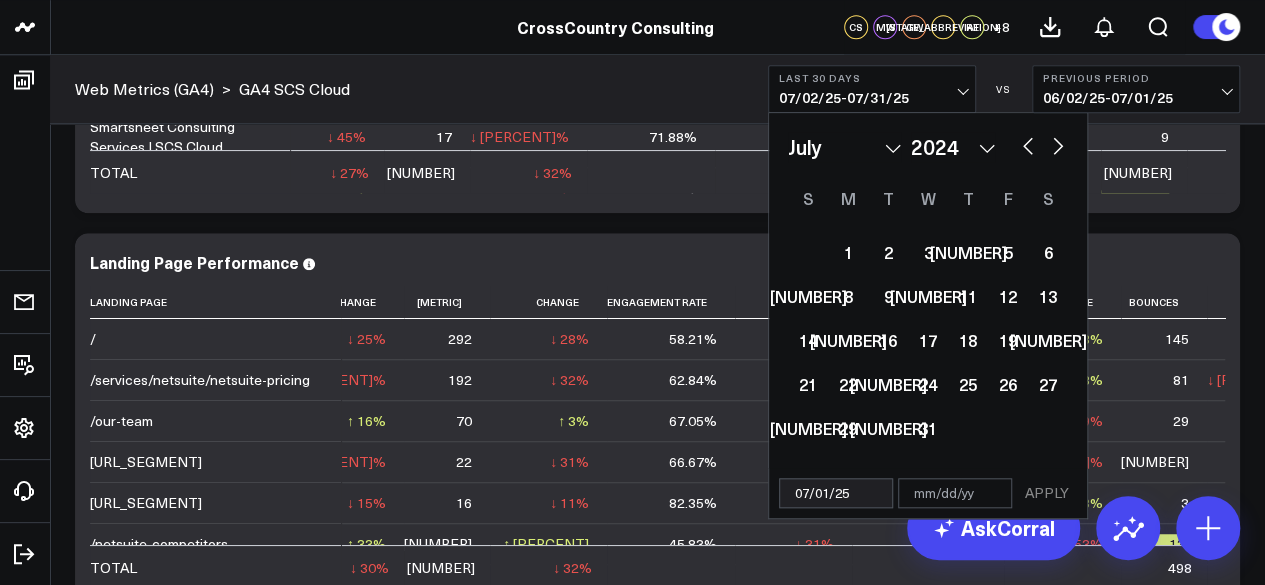 select on "6" 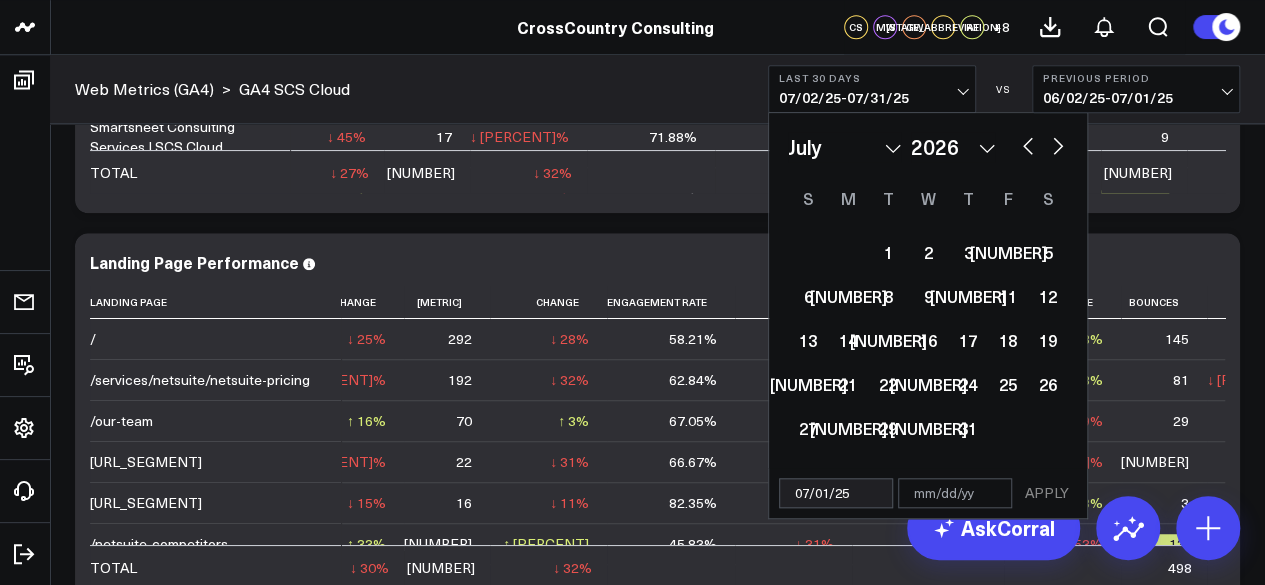 type on "07/01/25" 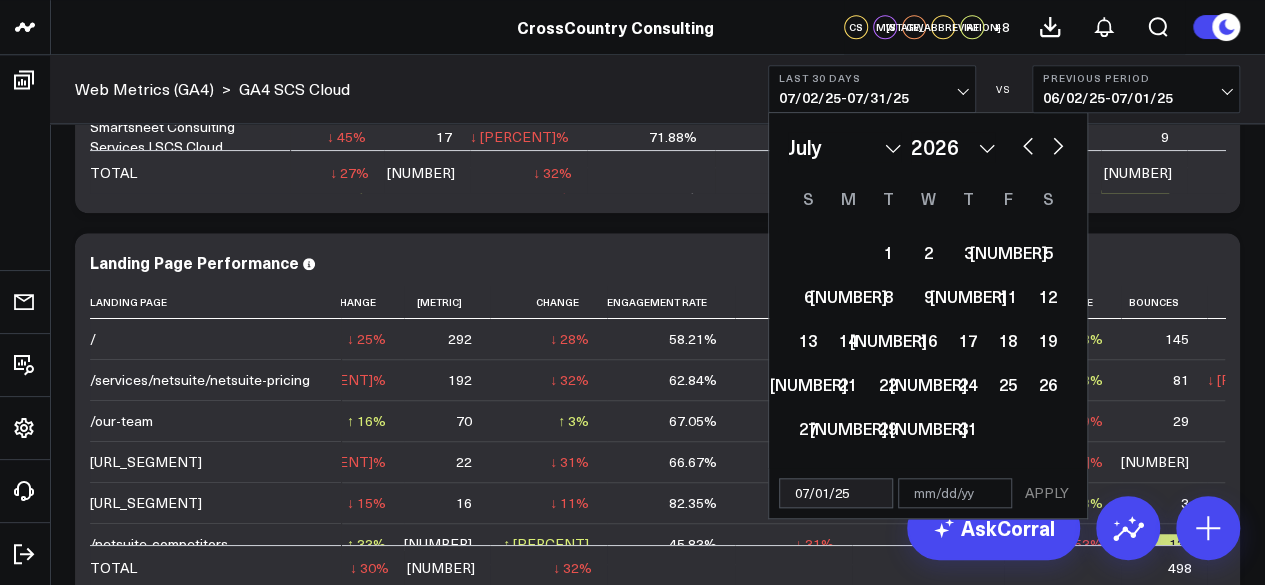 type on "0" 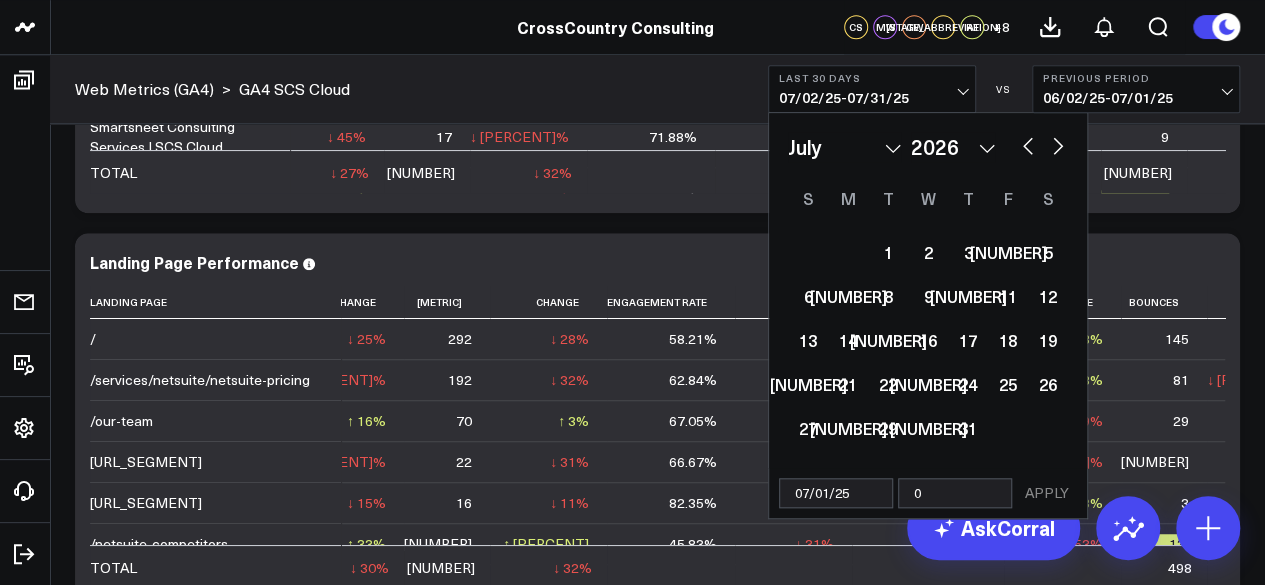 select on "6" 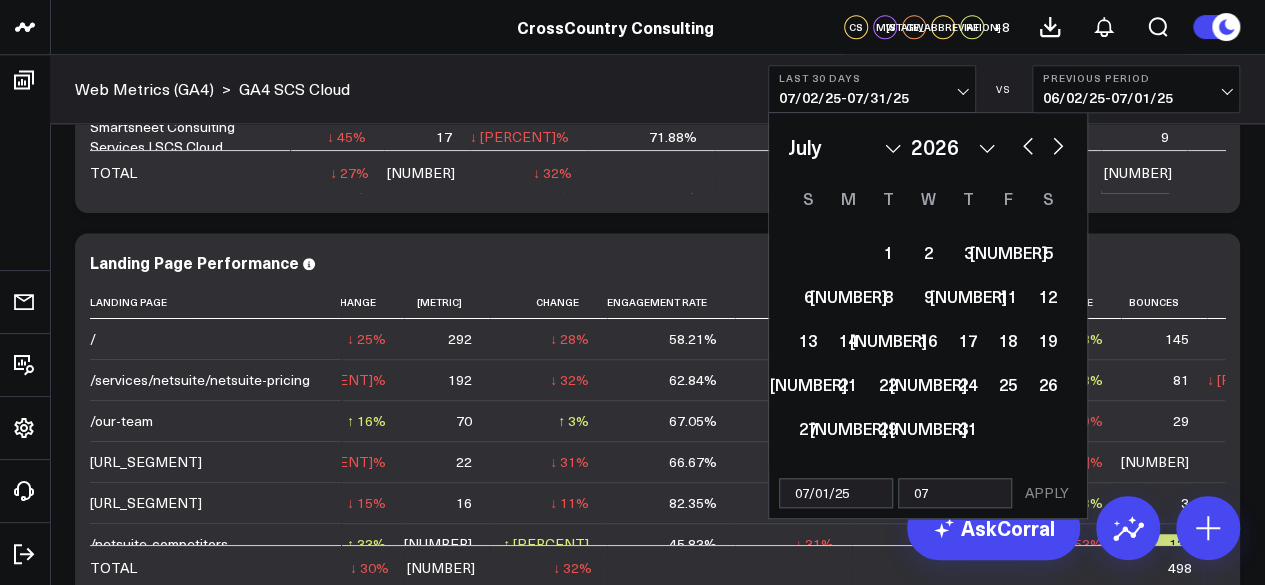 select on "6" 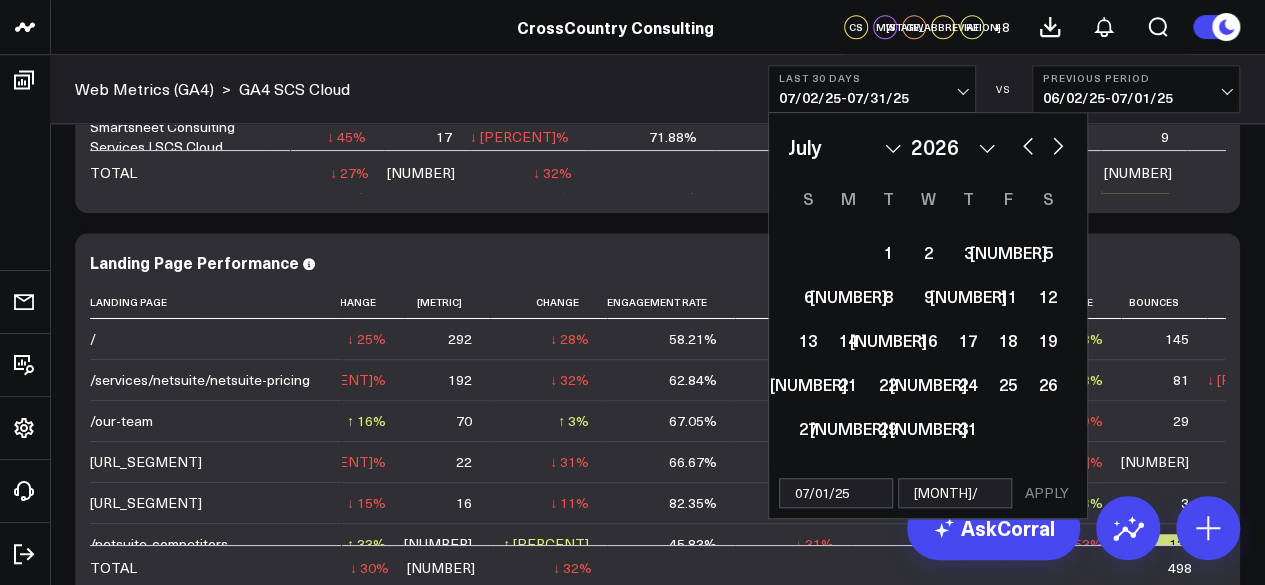 select on "6" 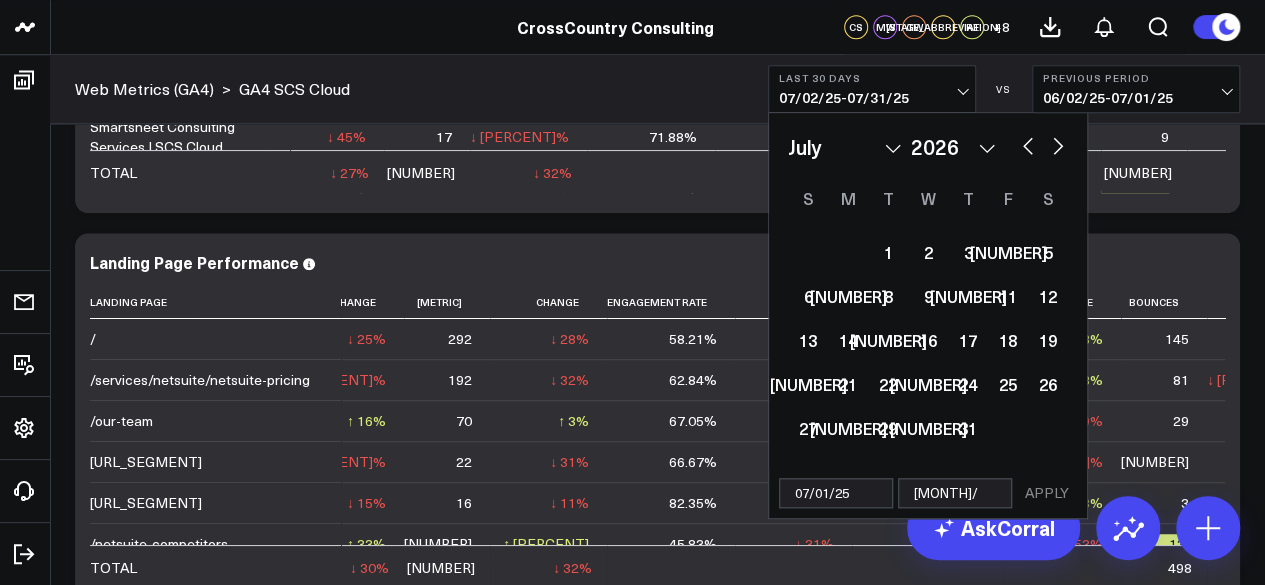 type on "[DATE]" 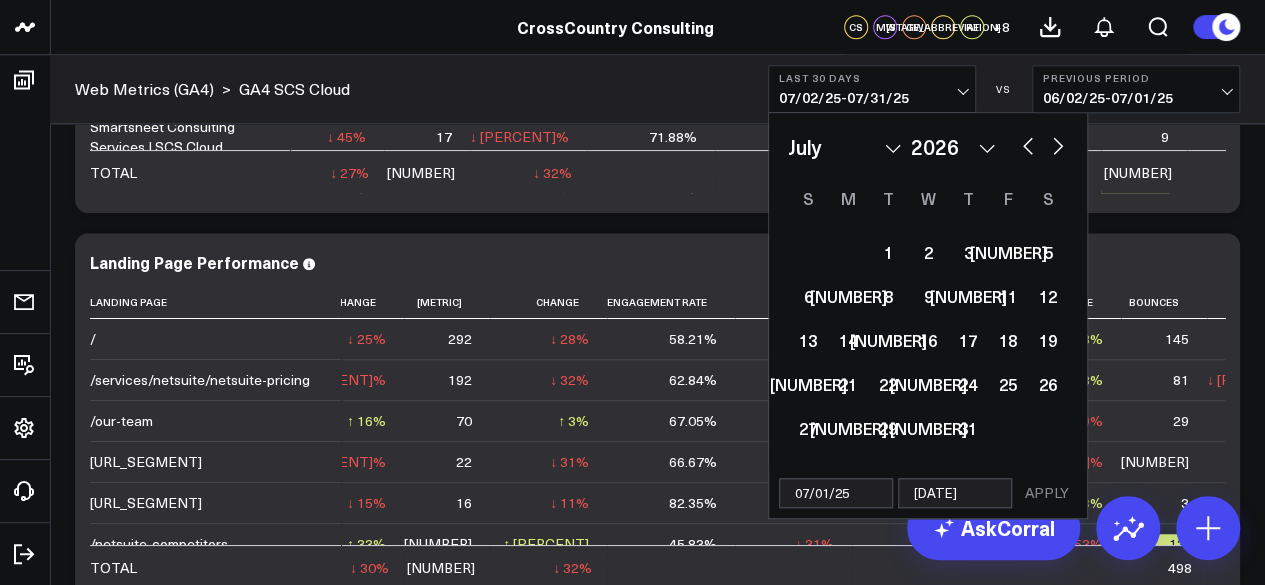 select on "6" 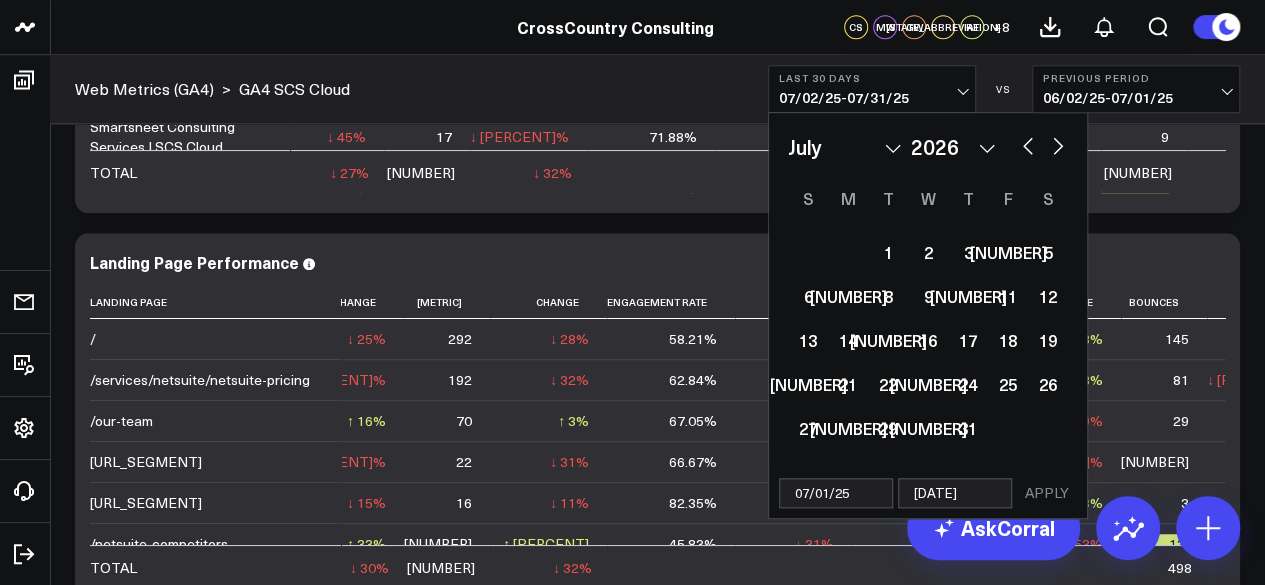 type on "[DATE]" 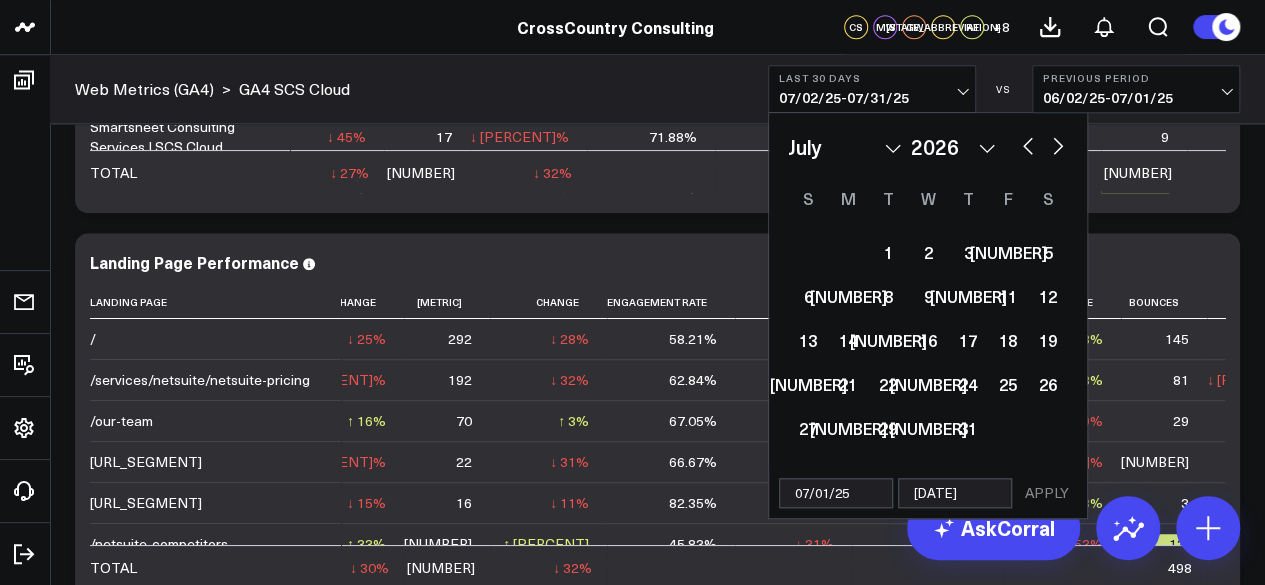 select on "6" 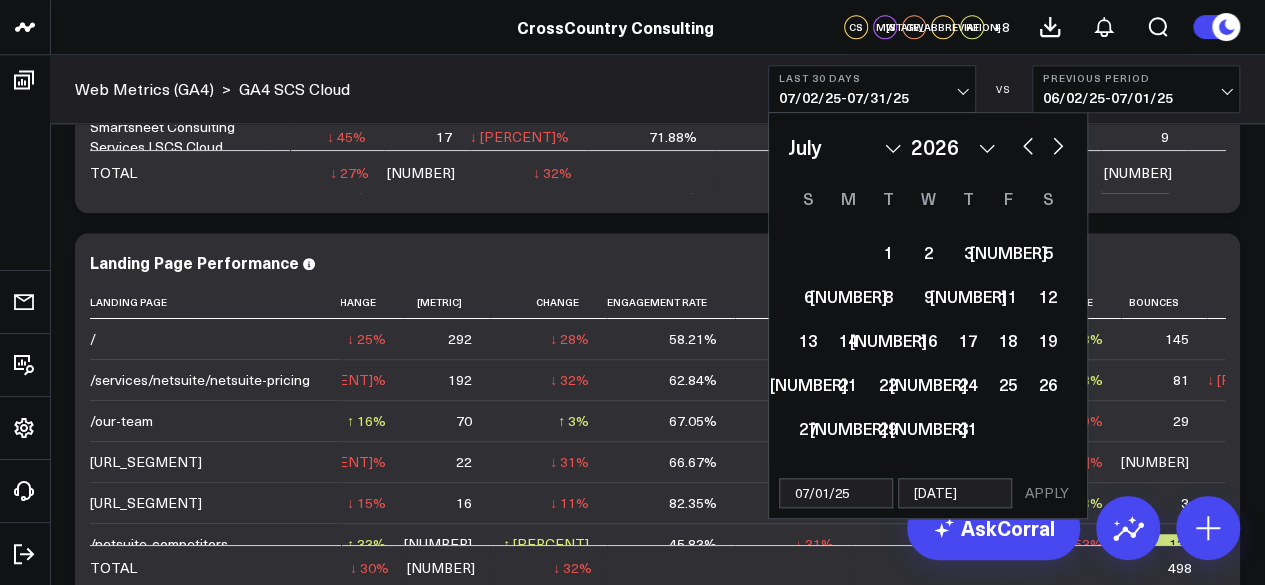type on "[DATE]" 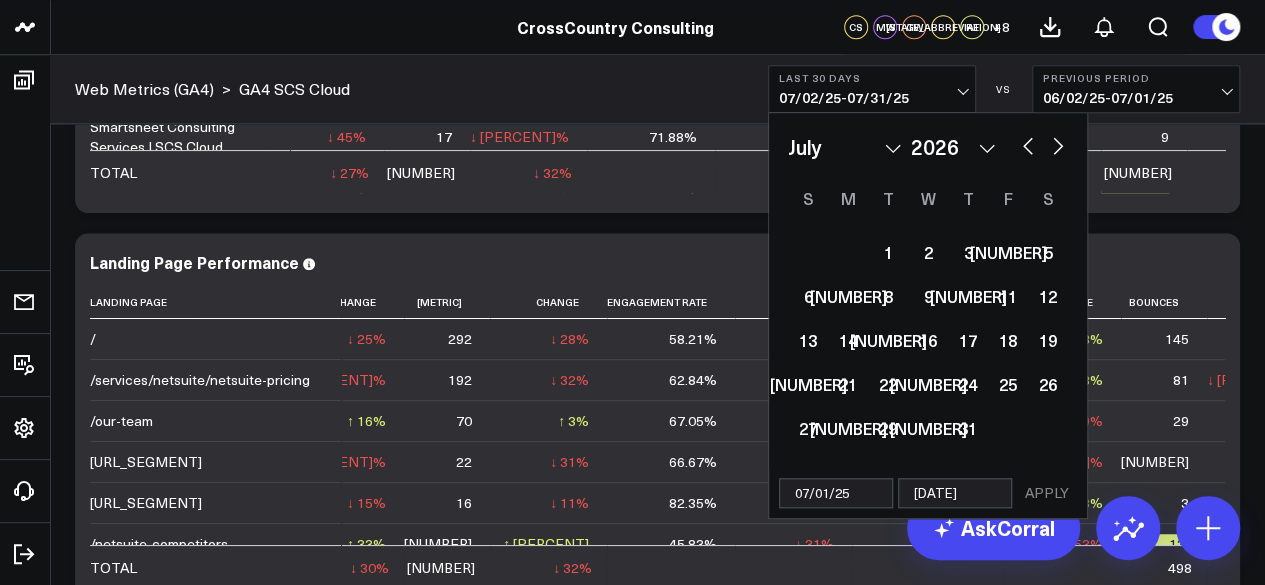 select on "6" 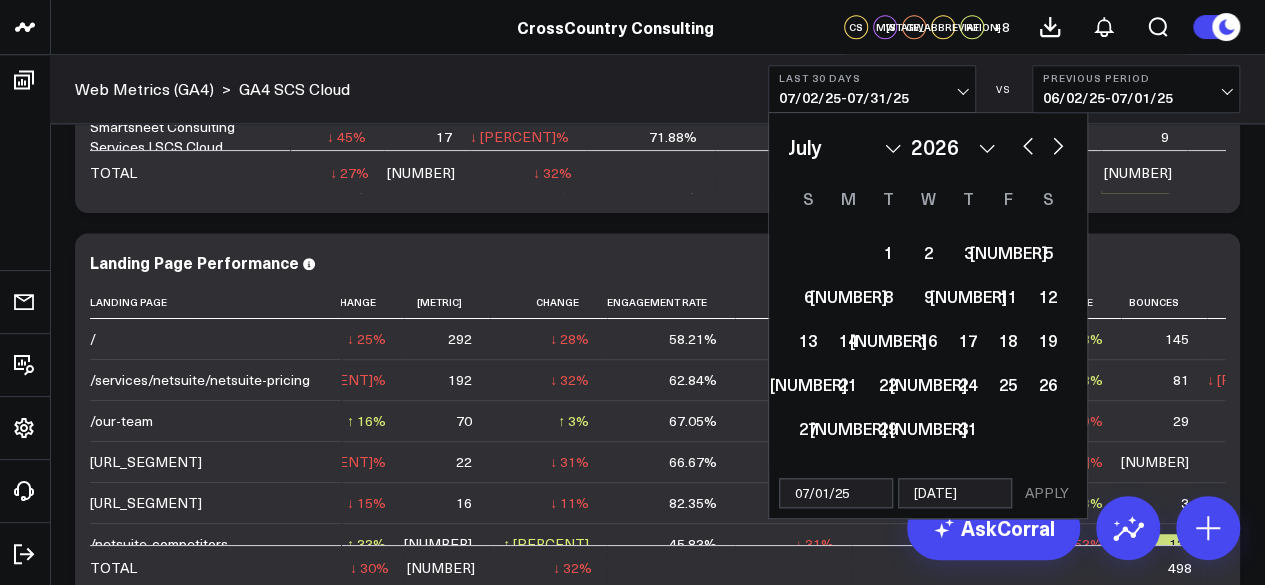 type on "07/24/25" 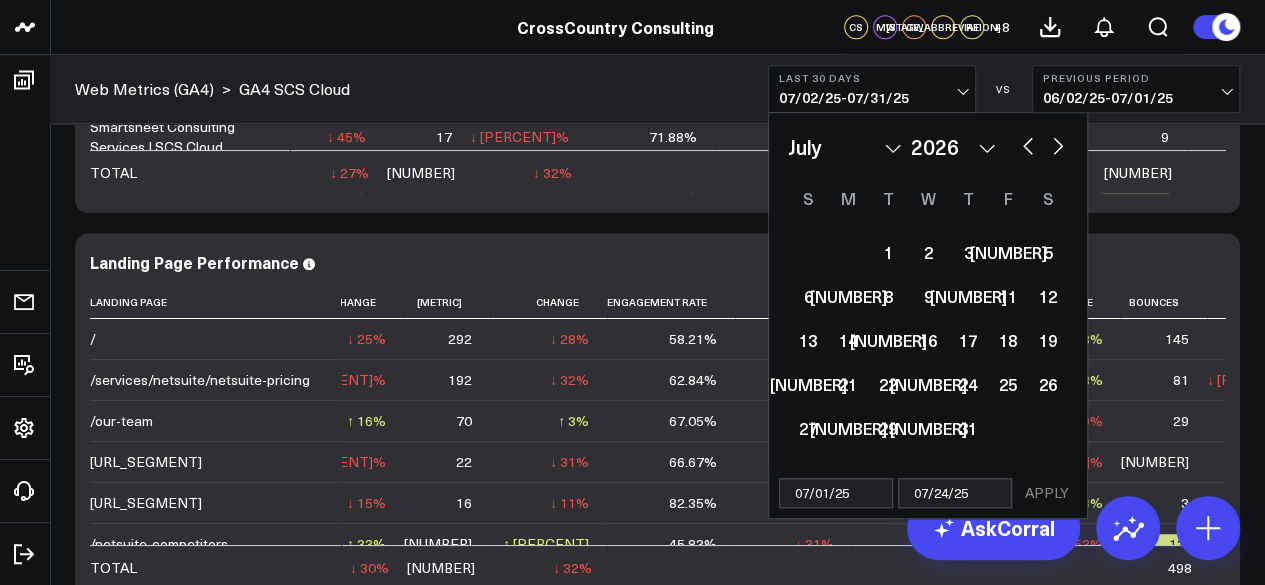 select on "6" 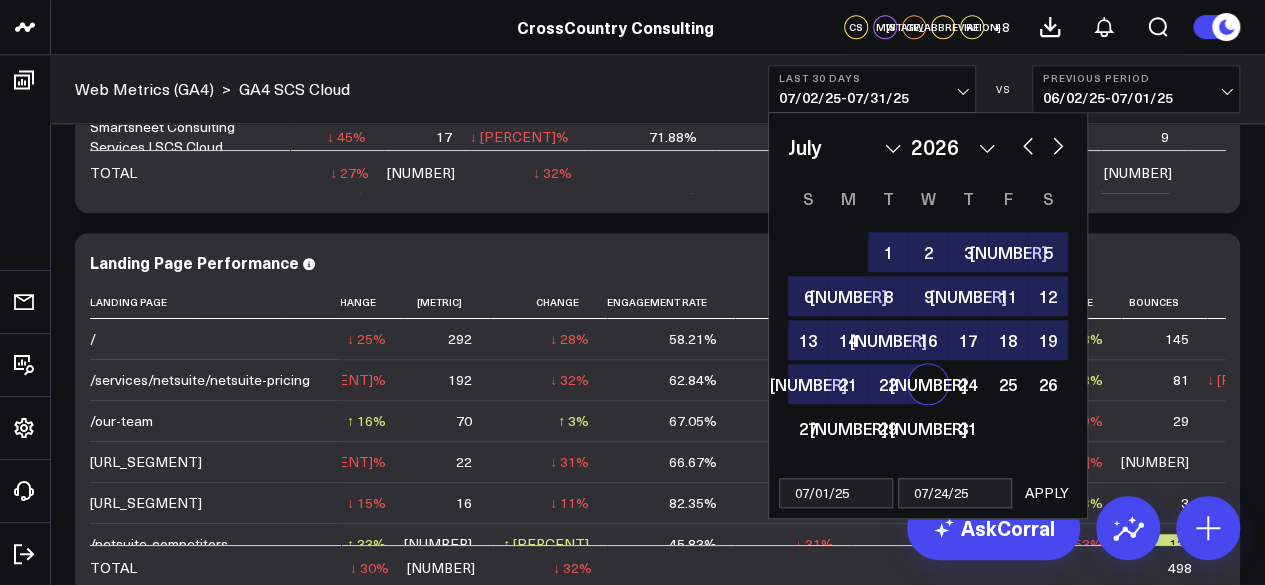 type on "07/24/25" 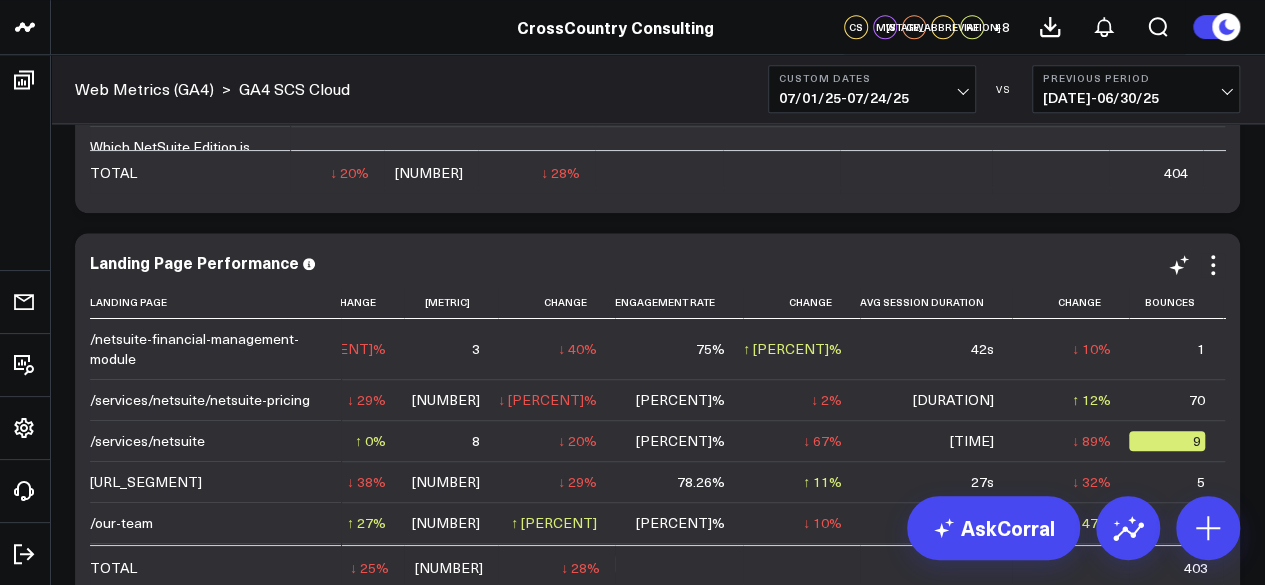 scroll, scrollTop: 0, scrollLeft: 346, axis: horizontal 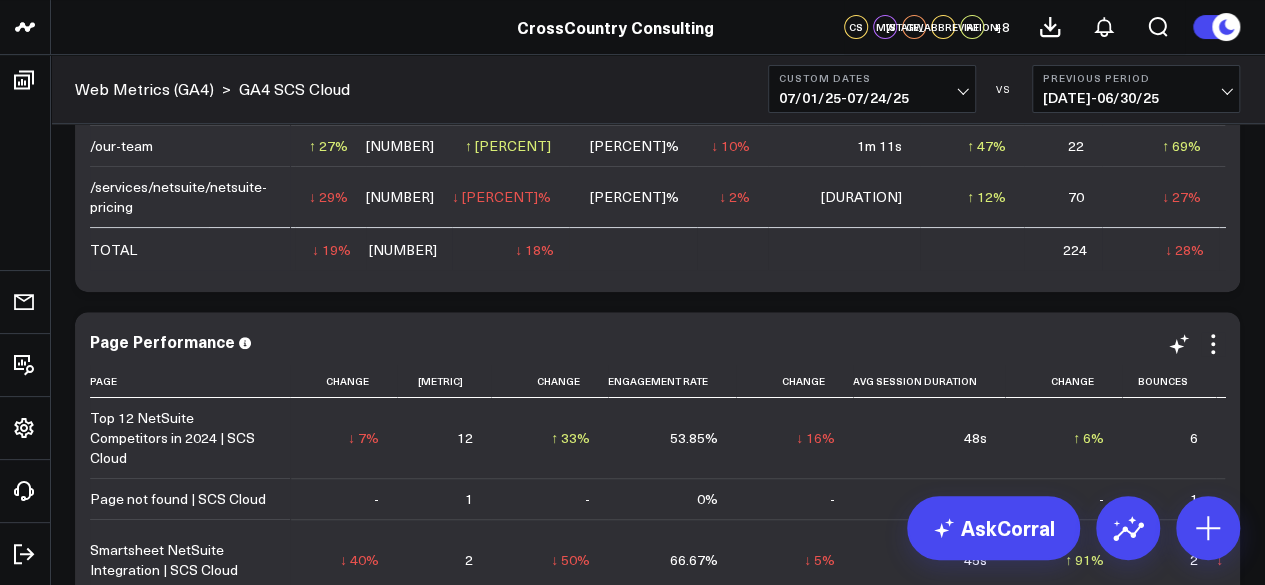 click on "Page Performance Page
Tag Url Sessions Change New Users Change Engagement Rate Change Avg Session Duration Change Bounces Change Pageviews Change Top 12 NetSuite Competitors in 2024 | SCS Cloud /netsuite-competitors 13 ↓ 7% Previous 14 12 ↑ 33% Previous 9 53.85% ↓ 16% Previous 64.29% 48s ↑ 6% Previous 45s 6 ↑ 20% Previous 5 12 ↑ 0% Previous 12 Page not found | SCS Cloud /about 1 - 1 - 0% - - 1 - 1 - Smartsheet NetSuite Integration | SCS Cloud /services/smartsheet-consulting-services/smartsheet-netsuite-integration/ 6 ↓ 40% Previous 10 2 ↓ 50% Previous 4 66.67% ↓ 5% Previous 70% 45s ↑ 91% Previous 24s 2 ↓ 33% Previous 3 5 ↓ 38% Previous 8 Which NetSuite Edition is Right for You? | SCS Cloud /which-netsuite-edition-is-best 18 ↓ 38% Previous 29 10 ↓ 44% Previous 18 38.89% ↓ 34% Previous 58.62% 45s ↑ 18% Previous 38s 11 ↓ 8% Previous 12 14 ↓ 48% 27" at bounding box center [657, 499] 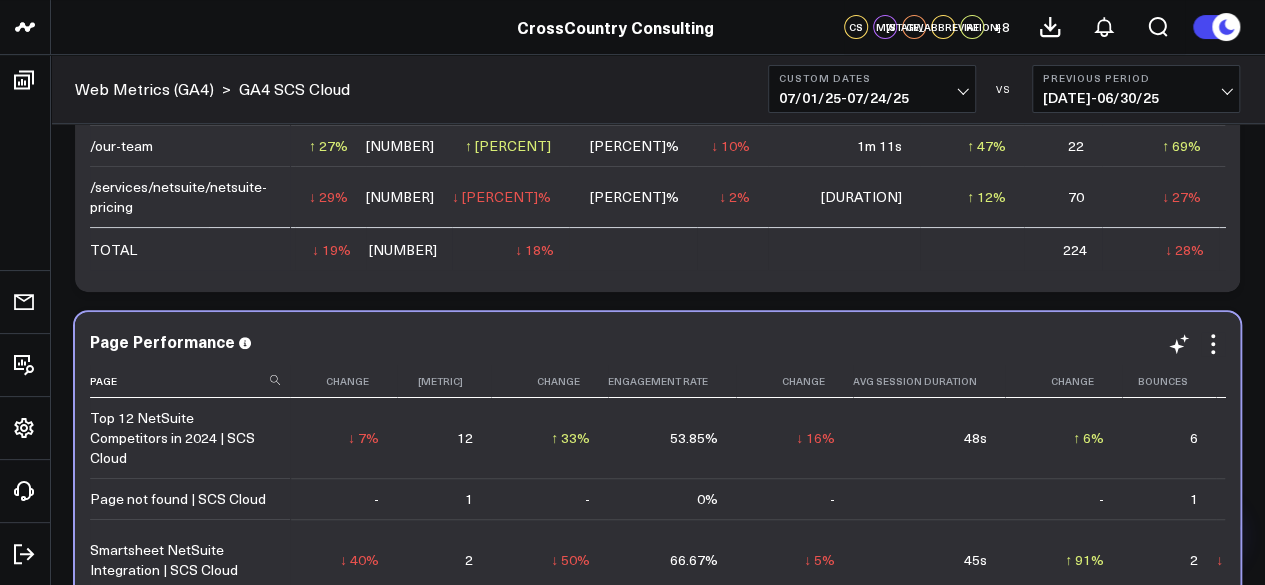 click at bounding box center [1407, 381] 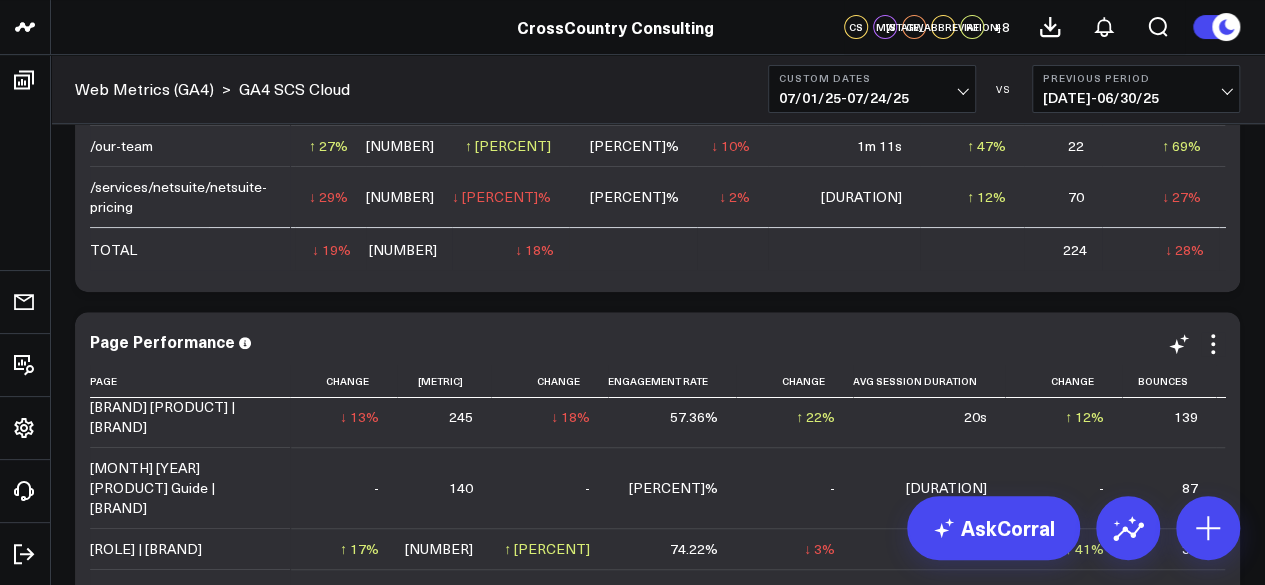 scroll, scrollTop: 0, scrollLeft: 346, axis: horizontal 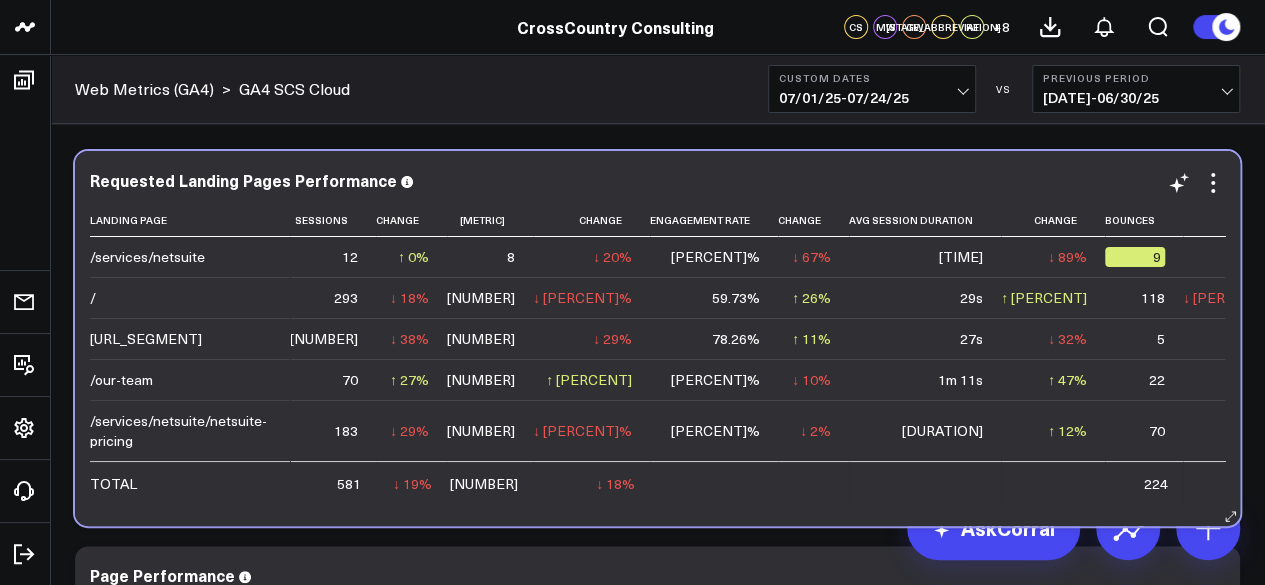 click on "/services/netsuite 12 ↑ [PERCENT] Previous 12 8 ↓ [PERCENT] Previous 10 [PERCENT] ↓ [PERCENT] Previous 75% [DURATION] ↓ [PERCENT] Previous 23s 9 ↑ [PERCENT] Previous 3 12 ↓ [PERCENT] Previous 15 246 ↓ [PERCENT] Previous 311 [PERCENT] ↑ [PERCENT] Previous 47.49% [DURATION] ↑ [PERCENT] Previous 24s 118 ↓ [PERCENT] Previous 188 502 ↓ [PERCENT] Previous 552 /services/smartsheet-consulting-services 23 ↓ [PERCENT] Previous 37 15 ↓ [PERCENT] Previous 21 [PERCENT] ↑ [PERCENT] Previous 70.27% [DURATION] ↓ [PERCENT] Previous 40s 5 ↓ [PERCENT] Previous 11 36 ↓ [PERCENT] Previous 62 /our-team 70 ↑ [PERCENT] Previous 55 58 ↑ [PERCENT] Previous 48 [PERCENT] ↓ [PERCENT] Previous 76.36% [DURATION] ↑ [PERCENT] Previous 48s 22 ↑ [PERCENT] Previous 13 99 ↑ [PERCENT] Previous 79 /services/netsuite/netsuite-pricing 183 ↓ [PERCENT] Previous 259 161" at bounding box center [657, 338] 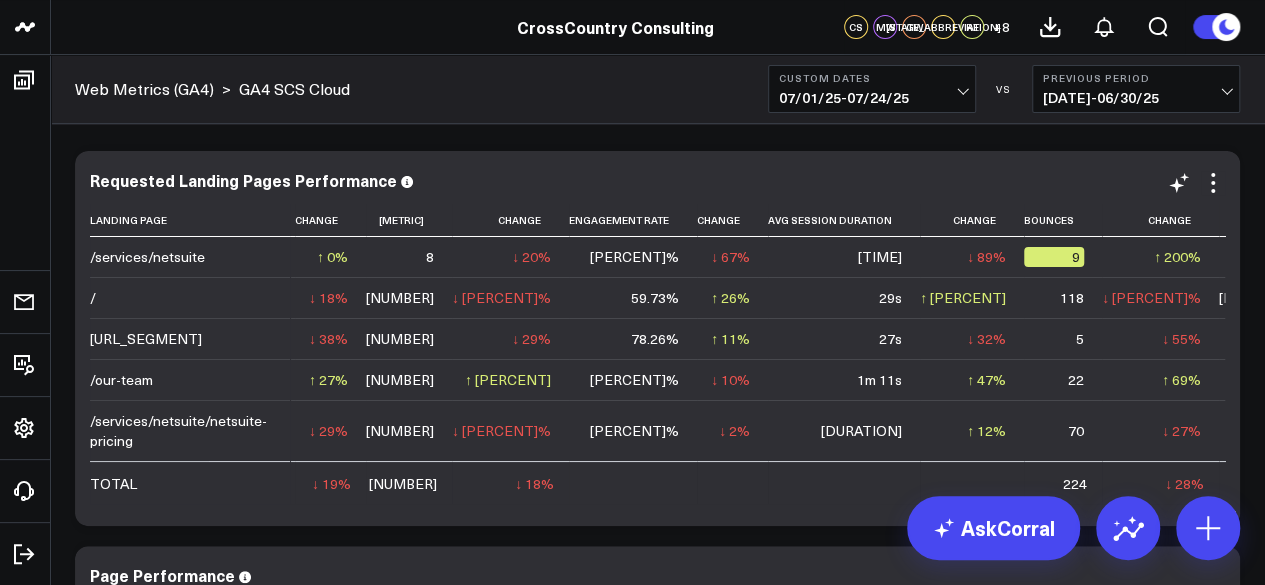 scroll, scrollTop: 26, scrollLeft: 81, axis: both 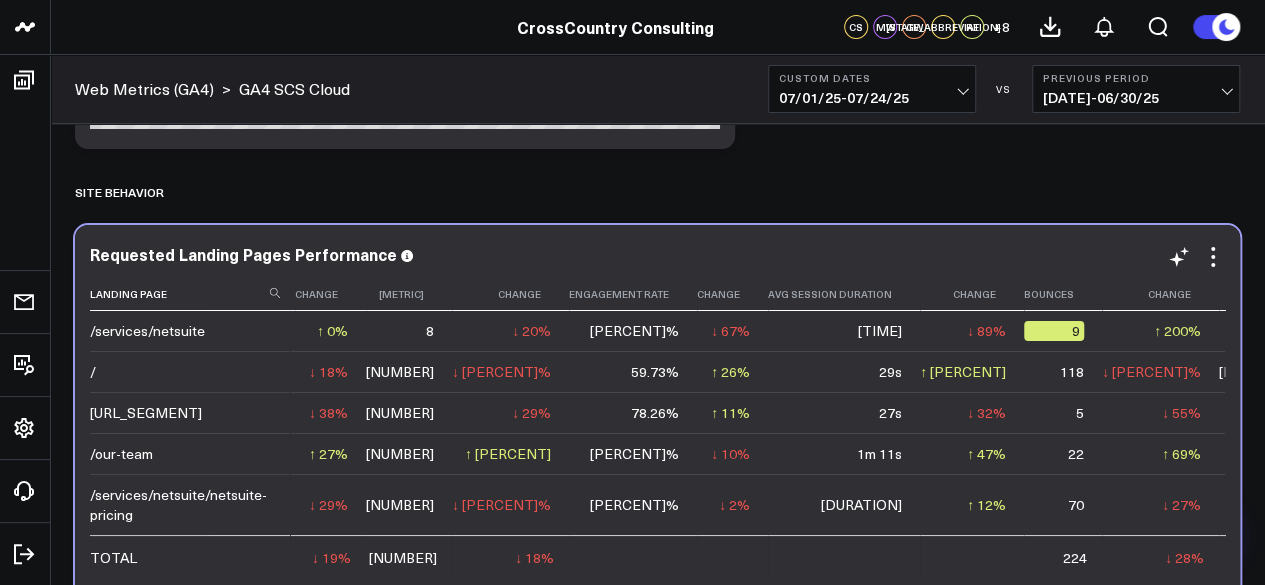 click at bounding box center (1285, 294) 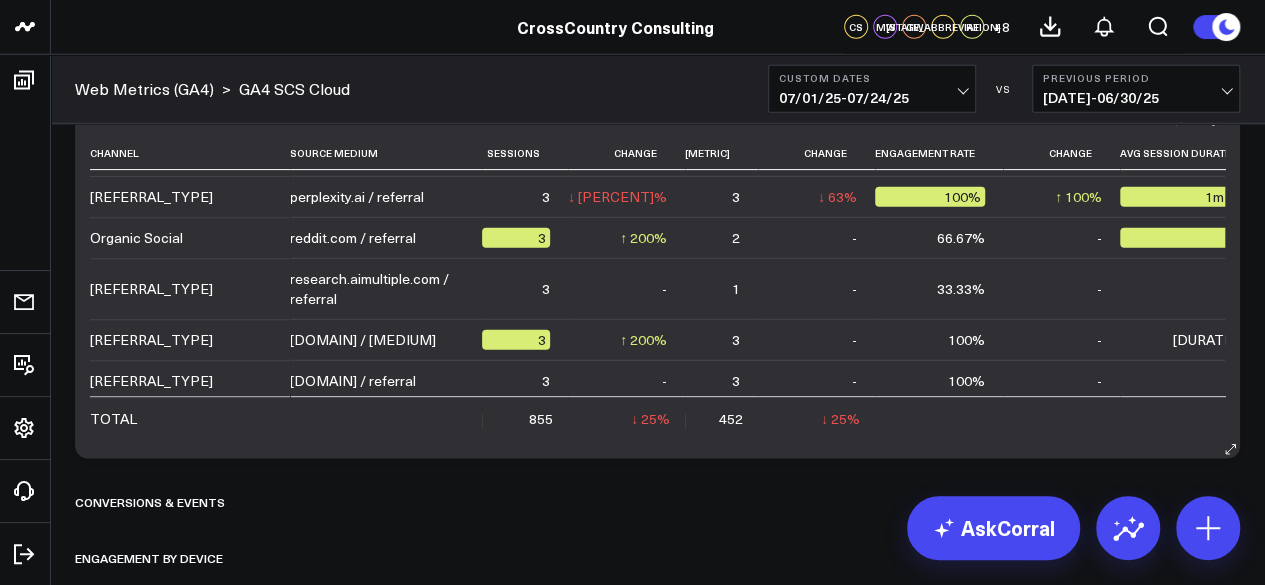 scroll, scrollTop: 2388, scrollLeft: 0, axis: vertical 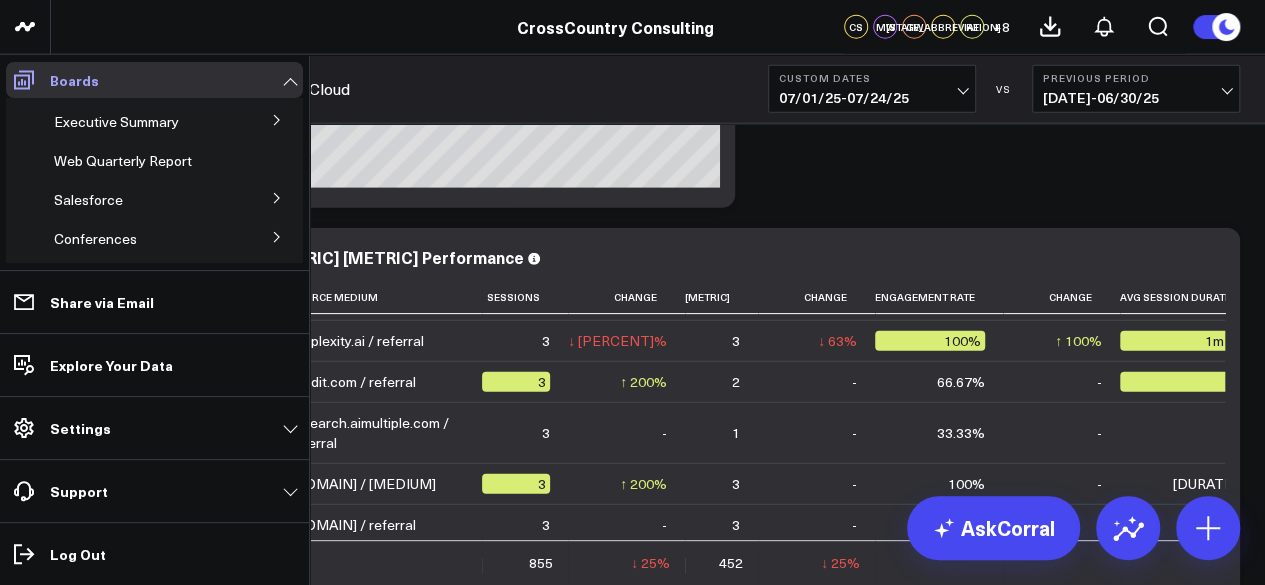 click 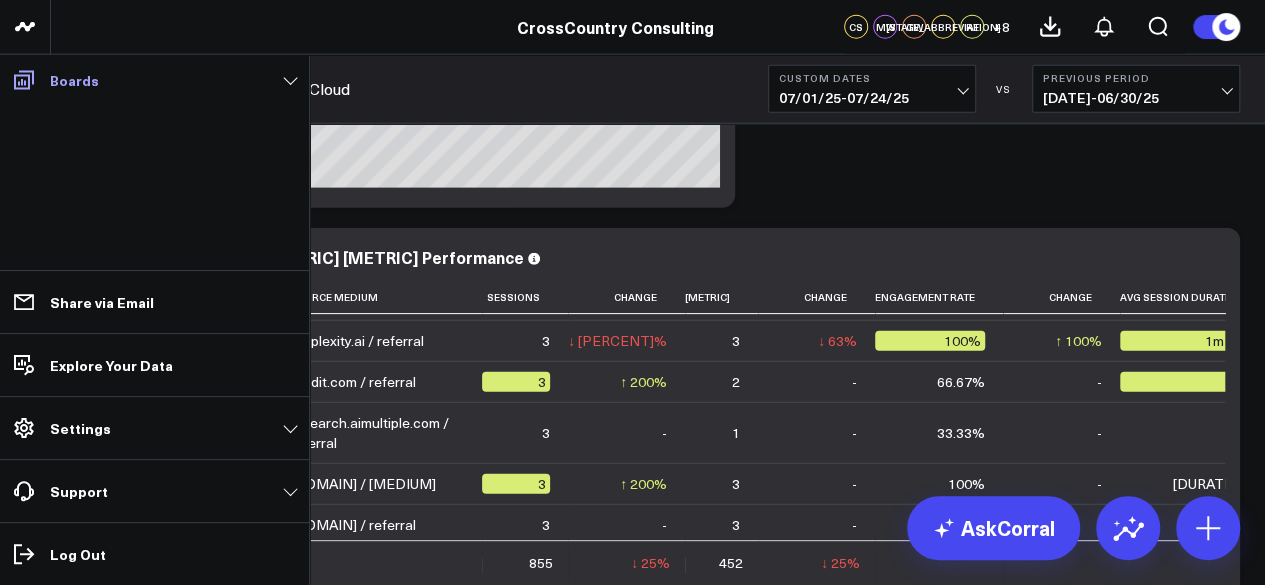 click on "Boards" at bounding box center (154, 80) 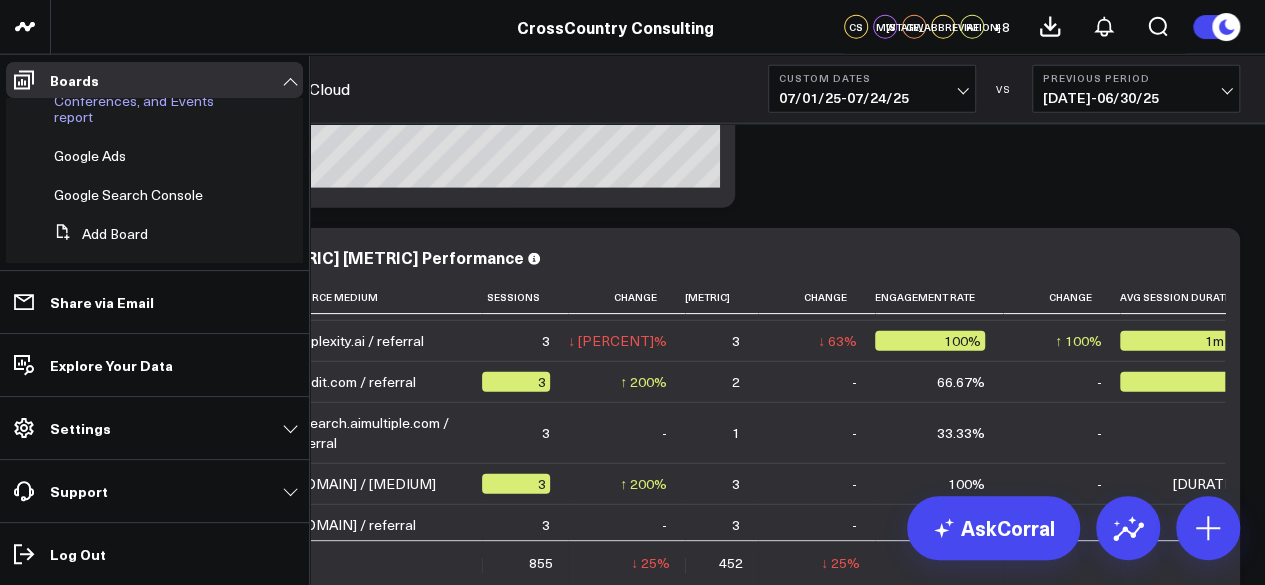 scroll, scrollTop: 766, scrollLeft: 0, axis: vertical 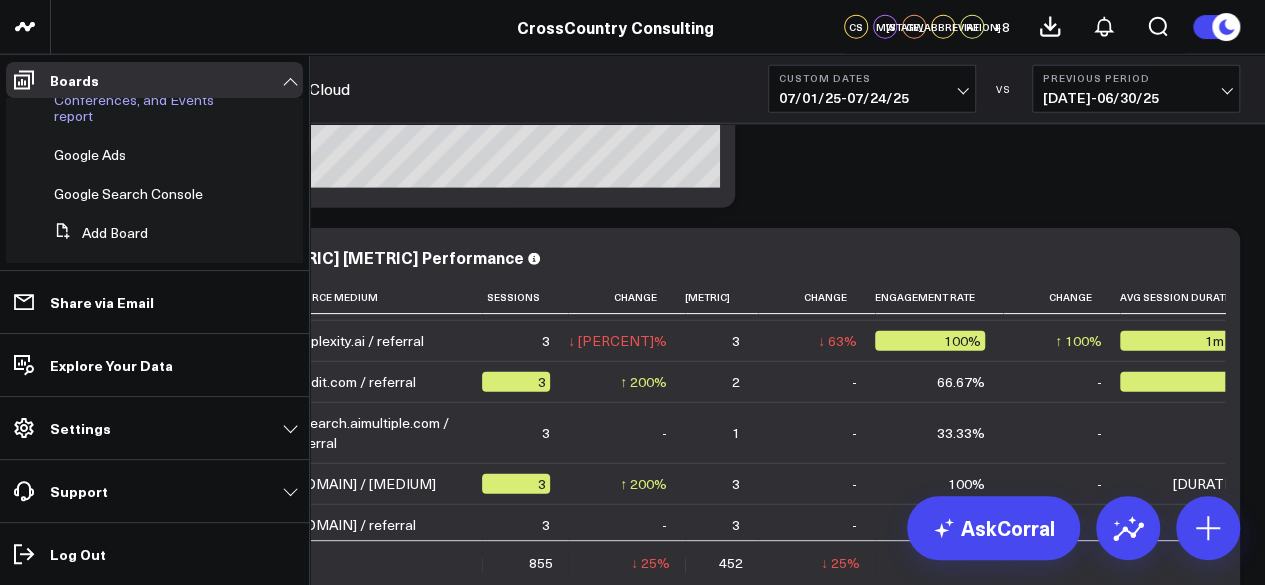 click on "Monthly Leads, Conferences, and Events report" at bounding box center (134, 99) 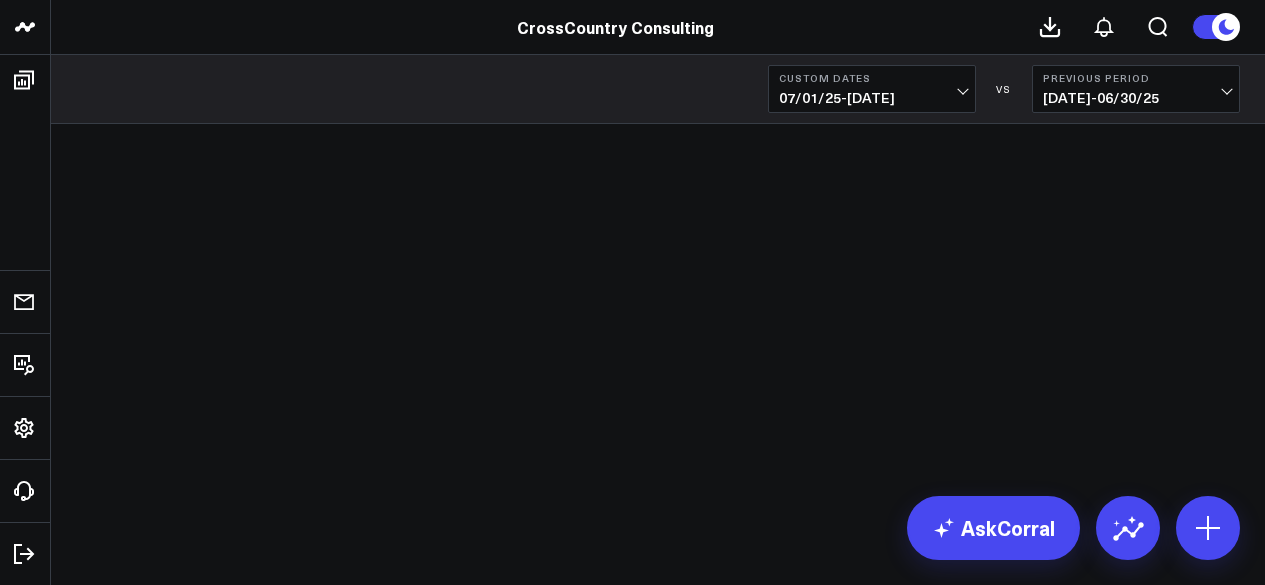 scroll, scrollTop: 0, scrollLeft: 0, axis: both 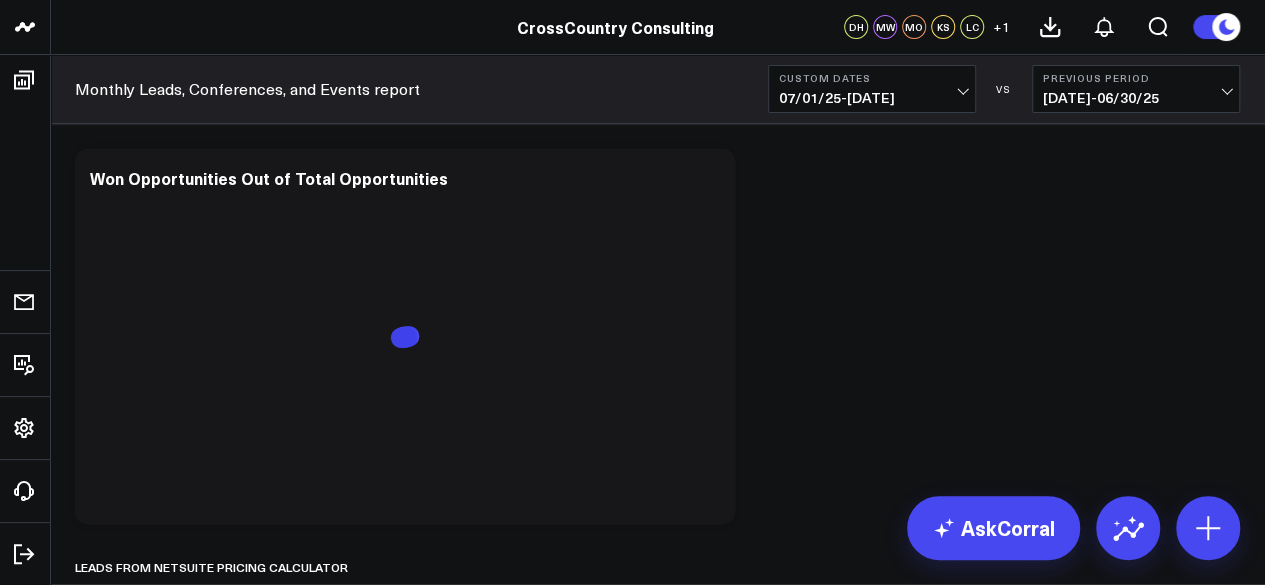 click on "07/01/25  -  07/24/25" at bounding box center (872, 98) 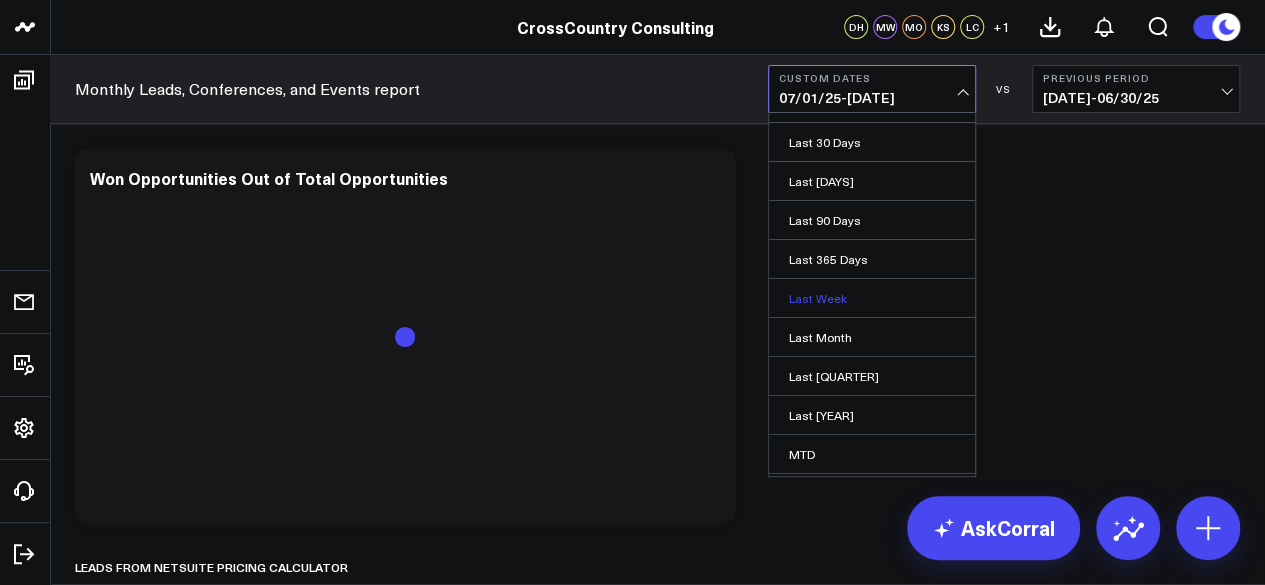 scroll, scrollTop: 71, scrollLeft: 0, axis: vertical 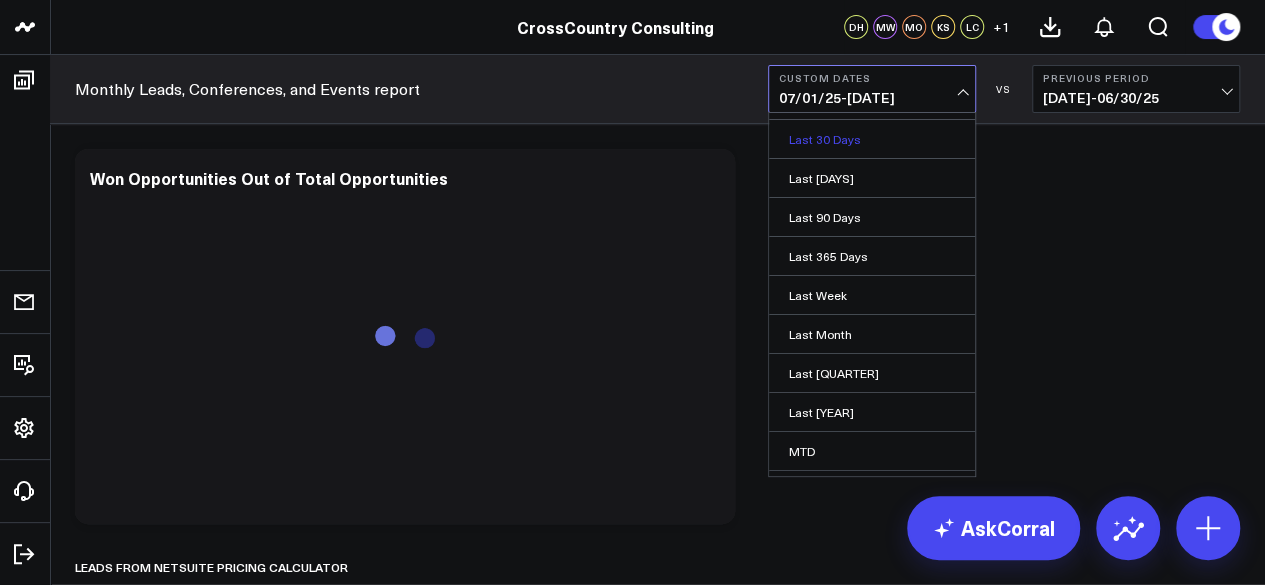 click on "Last 30 Days" at bounding box center [872, 139] 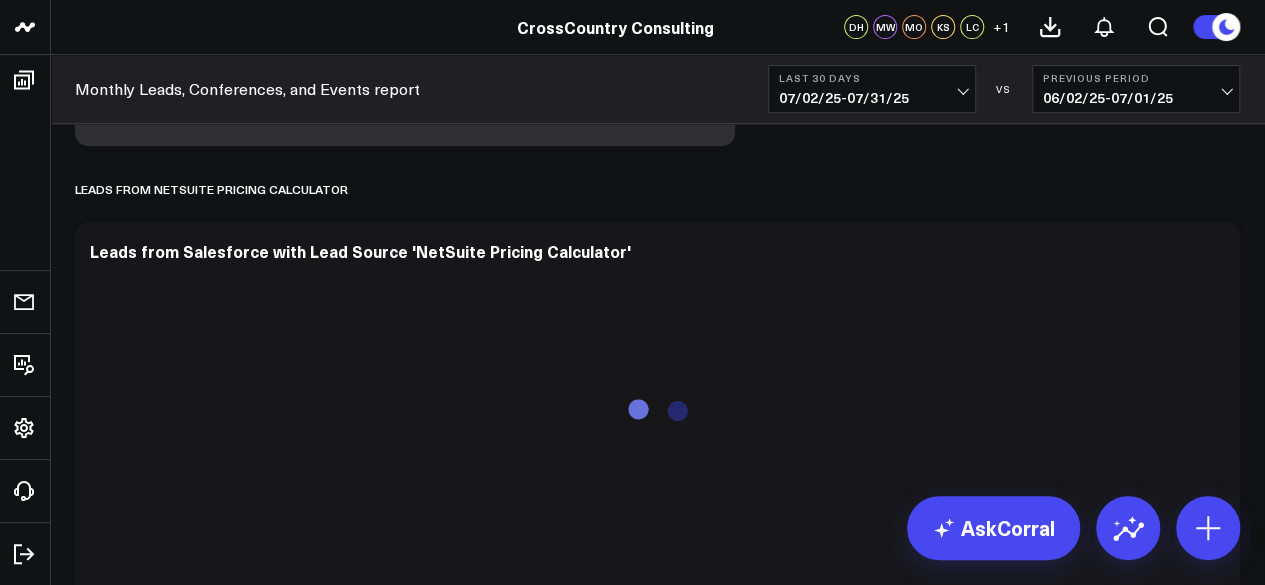scroll, scrollTop: 384, scrollLeft: 0, axis: vertical 